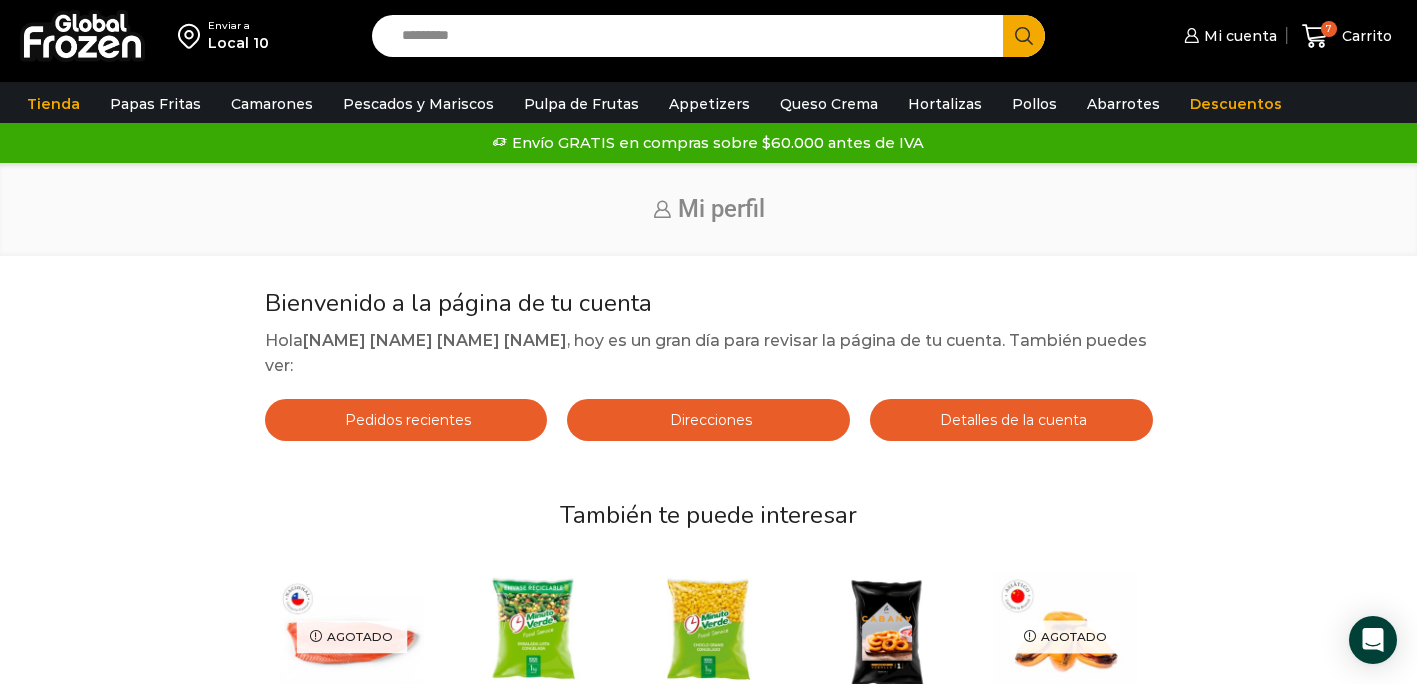 scroll, scrollTop: 0, scrollLeft: 0, axis: both 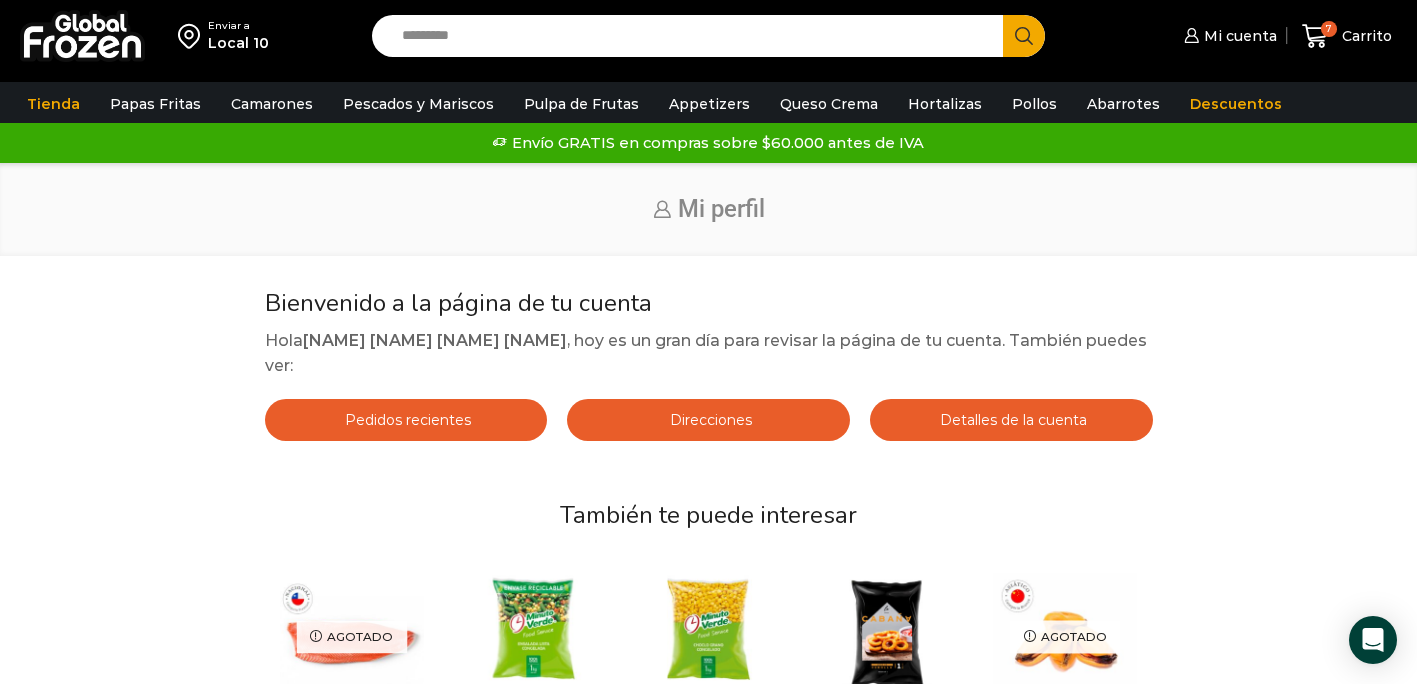 click on "Enviar a" at bounding box center [238, 26] 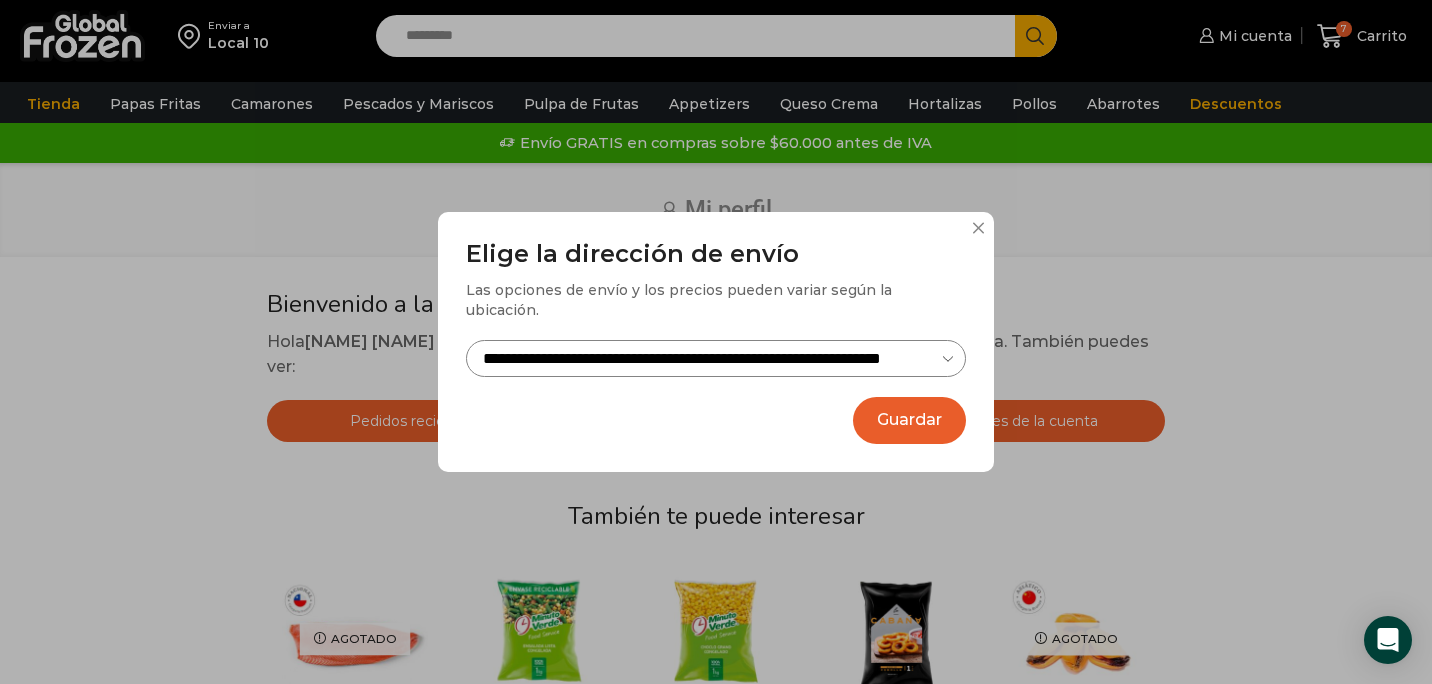 click on "**********" at bounding box center (716, 342) 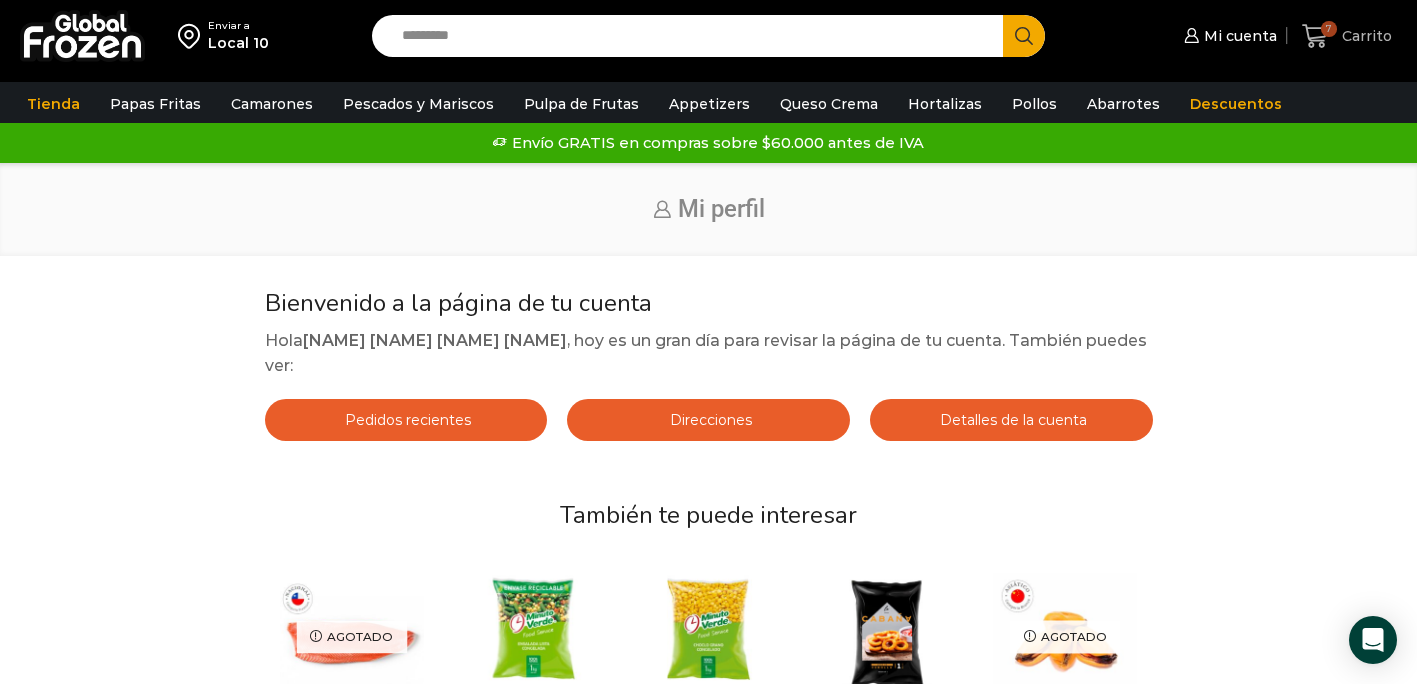 click on "Carrito" at bounding box center (1364, 36) 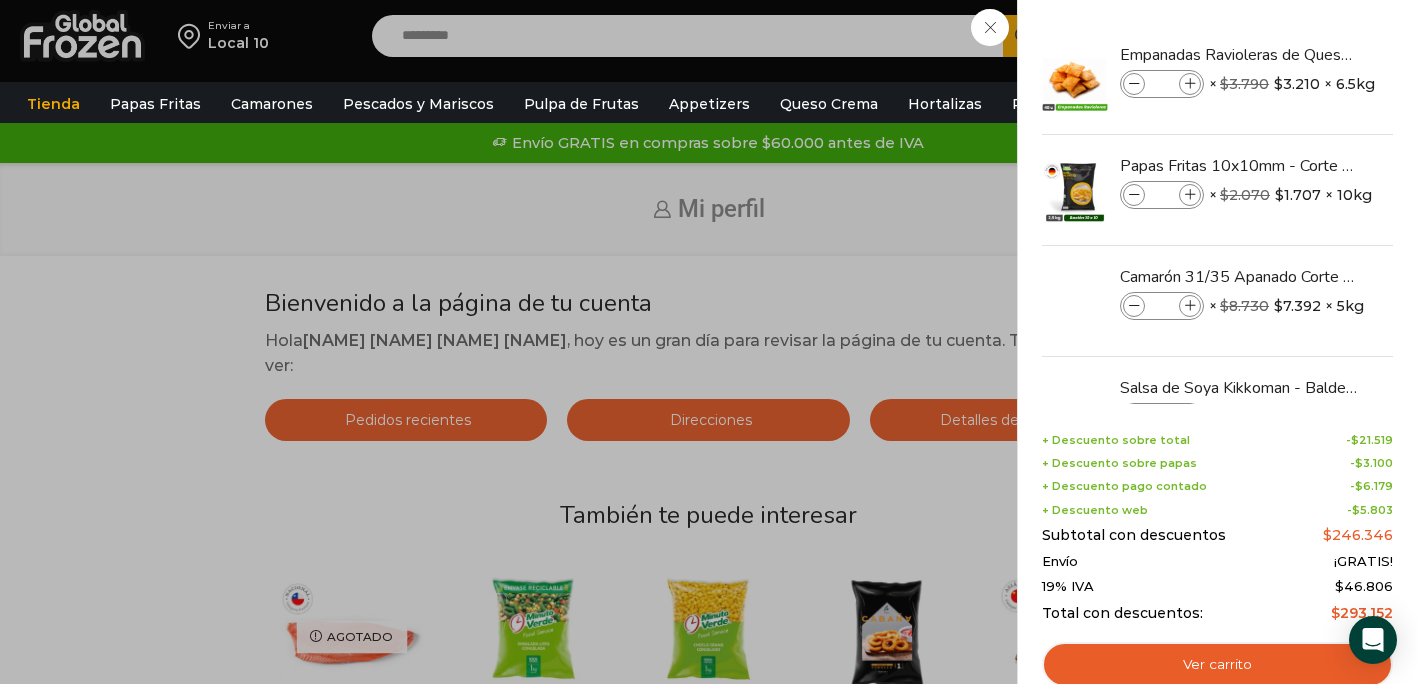 scroll, scrollTop: 306, scrollLeft: 0, axis: vertical 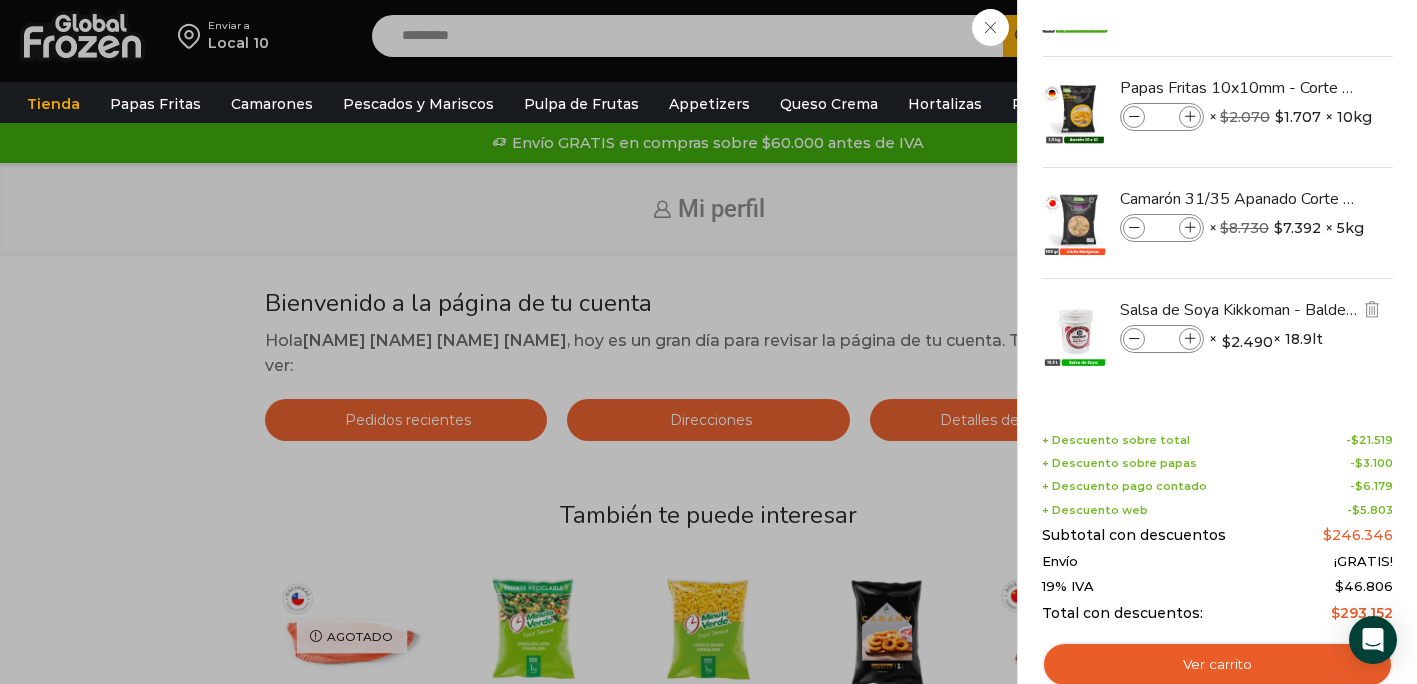click at bounding box center [1190, 339] 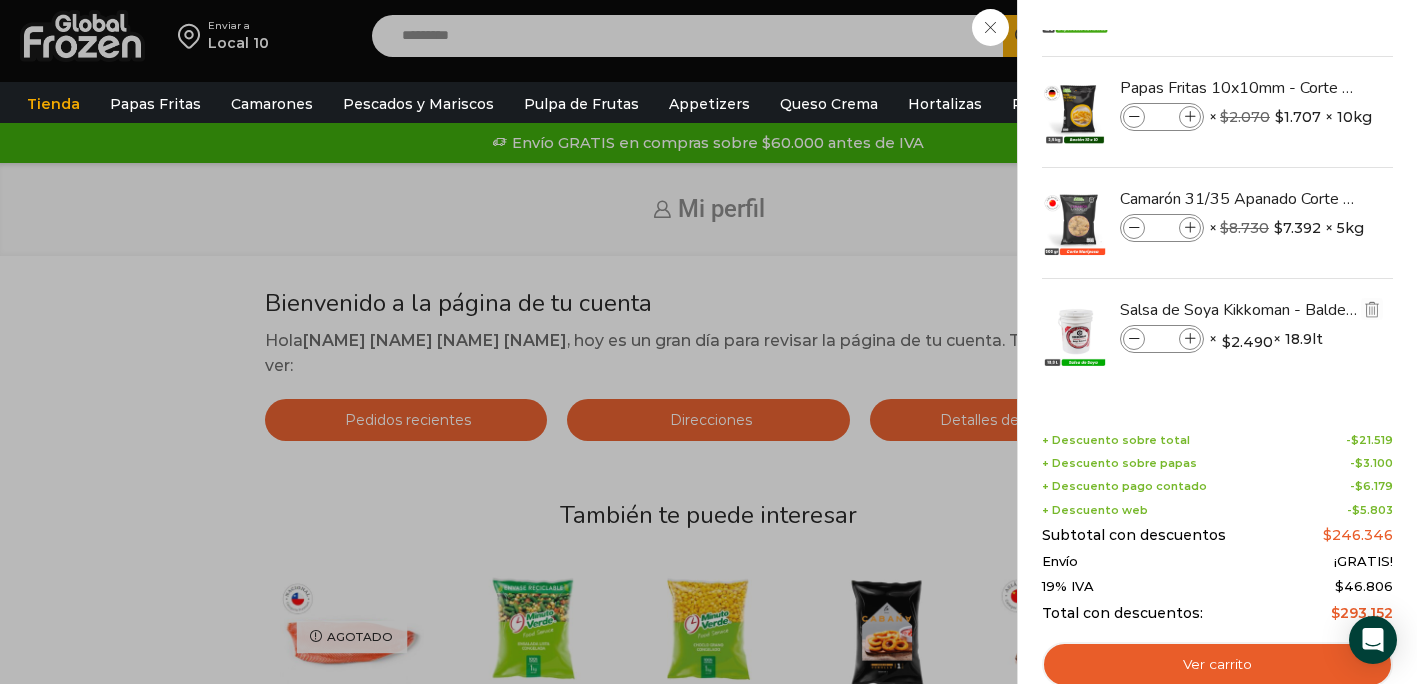 click at bounding box center [1190, 339] 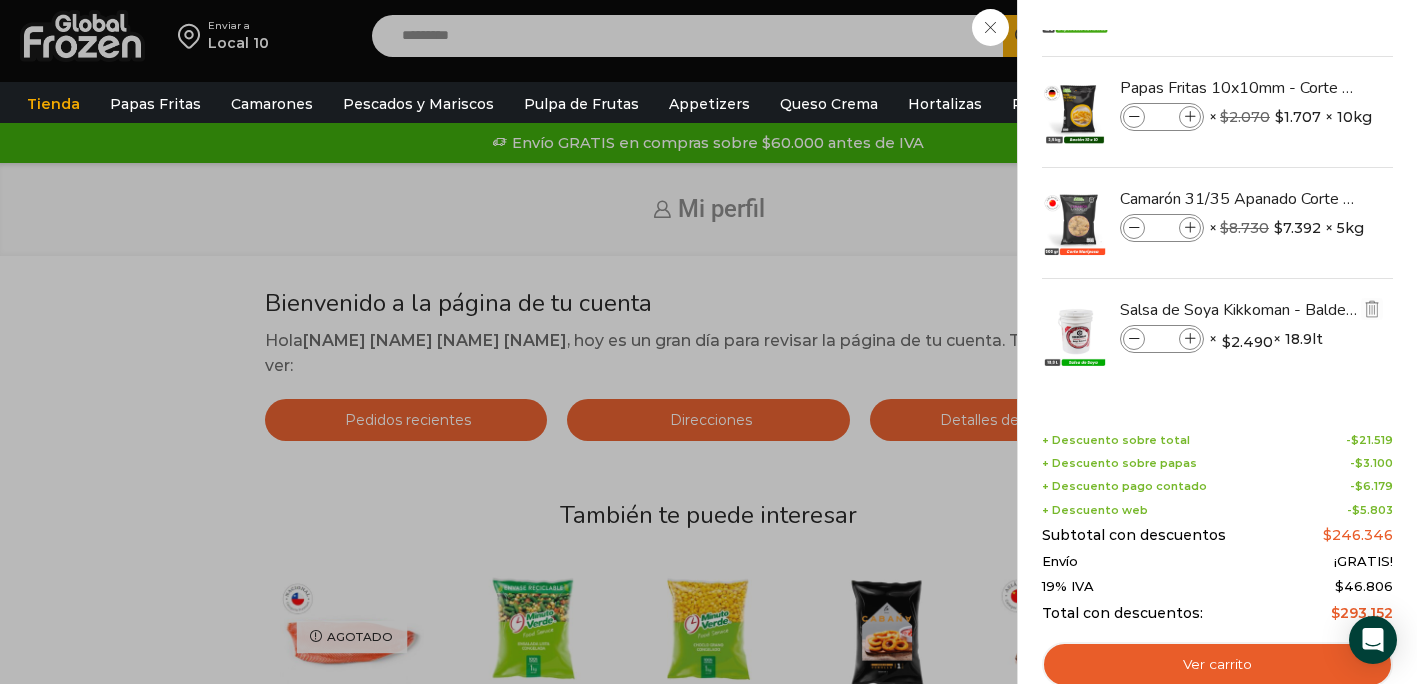 click at bounding box center [1190, 339] 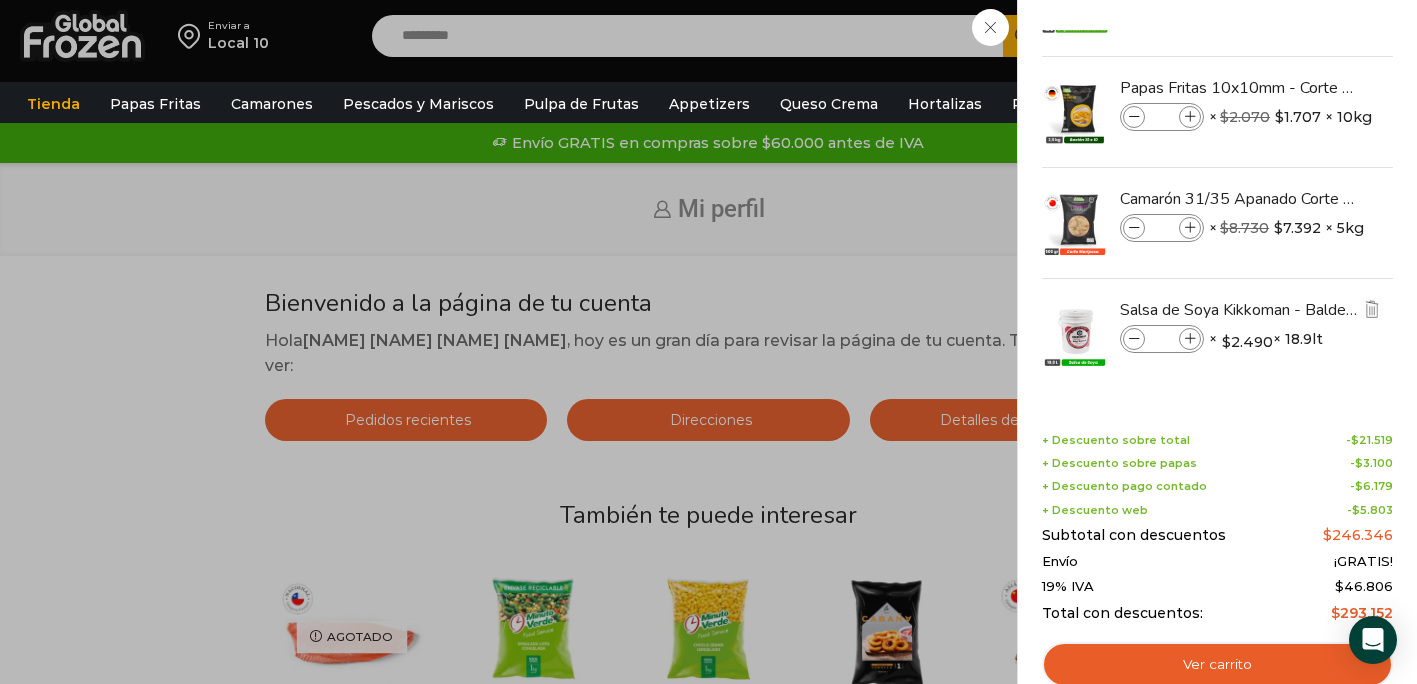 click at bounding box center [1190, 339] 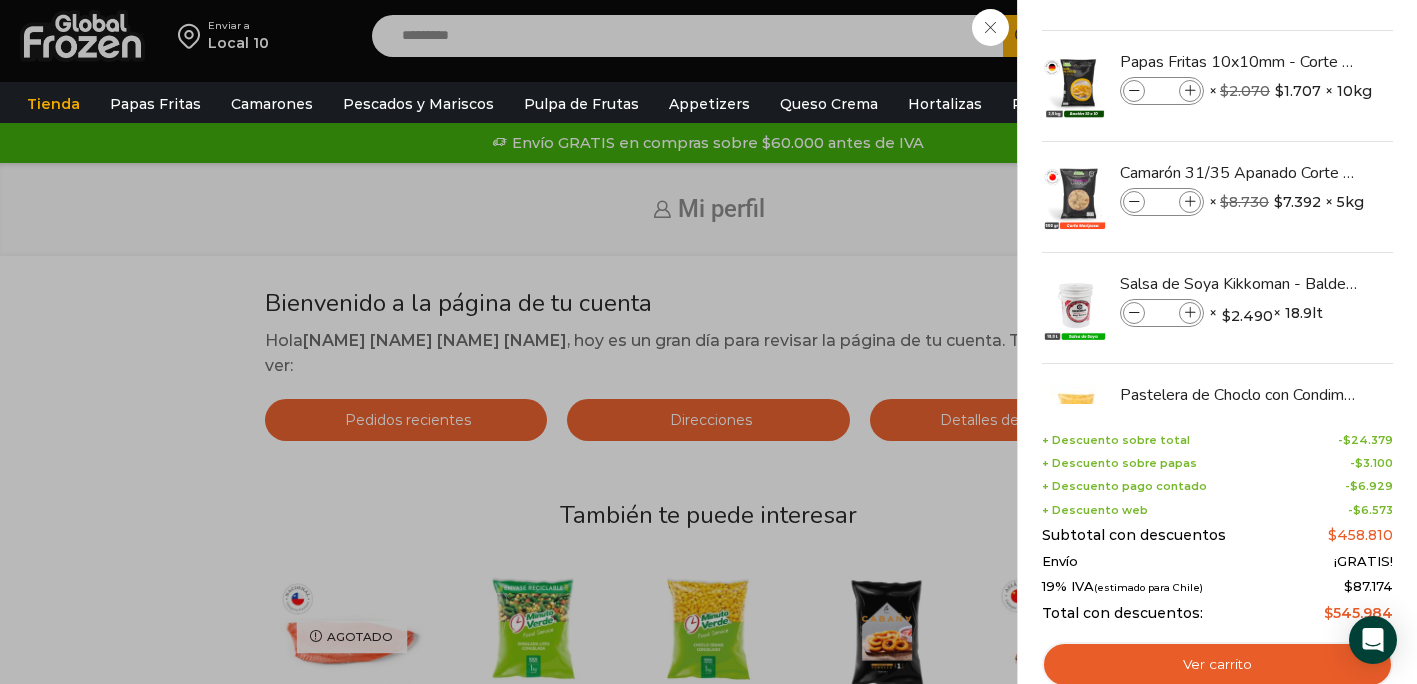 scroll, scrollTop: 417, scrollLeft: 0, axis: vertical 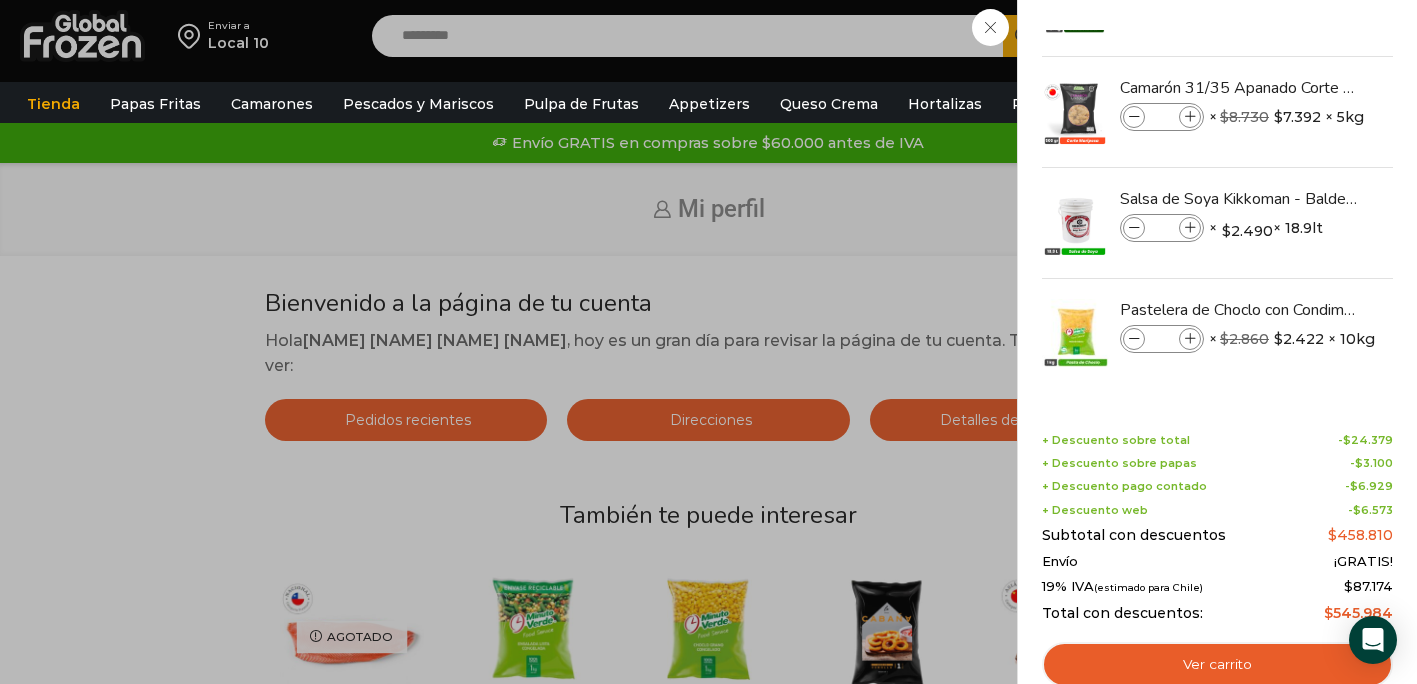 click on "12
Carrito
12
12
Shopping Cart" at bounding box center (1347, 36) 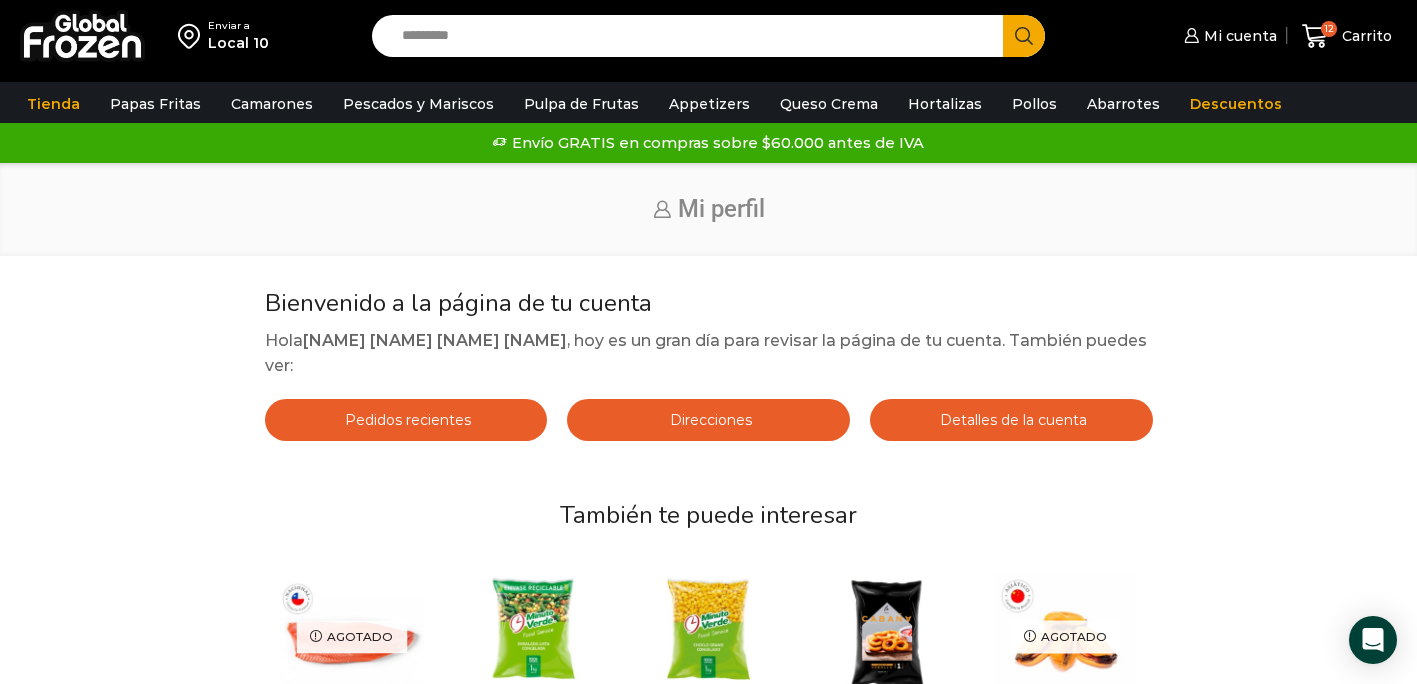 click on "Search input" at bounding box center (693, 36) 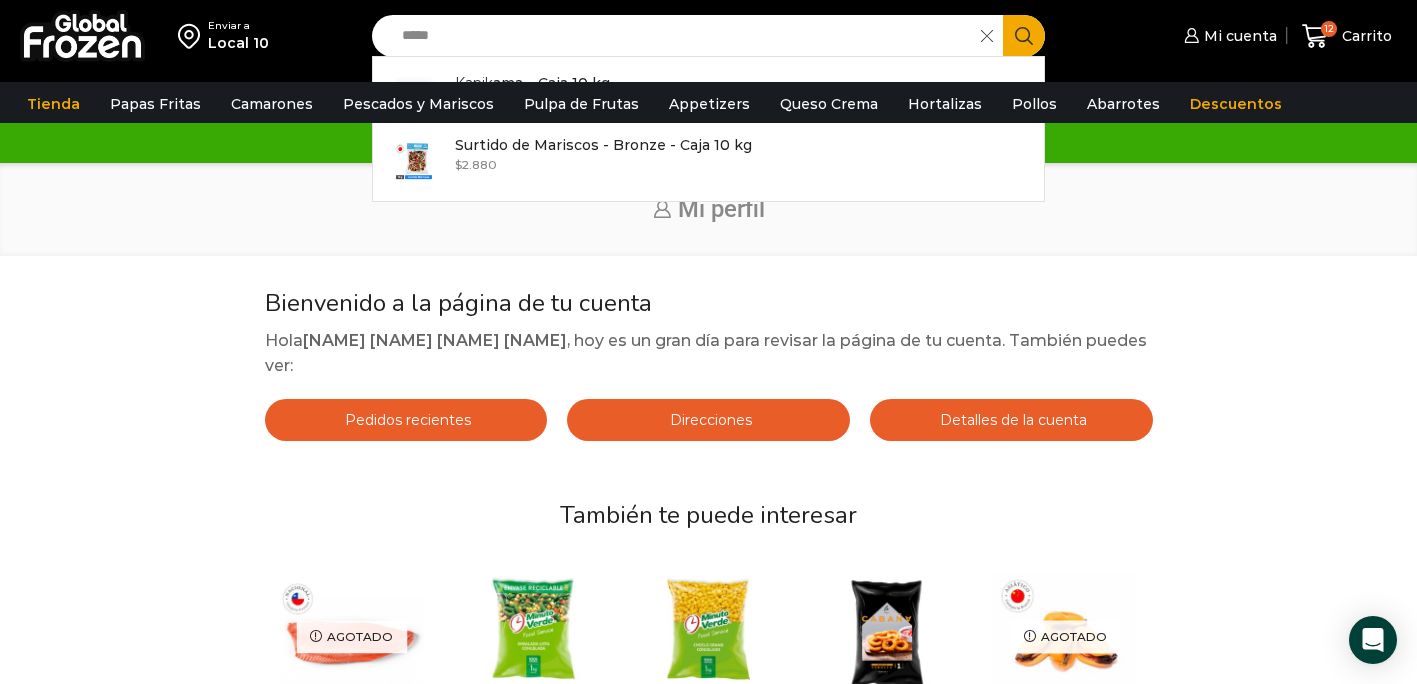 type on "*****" 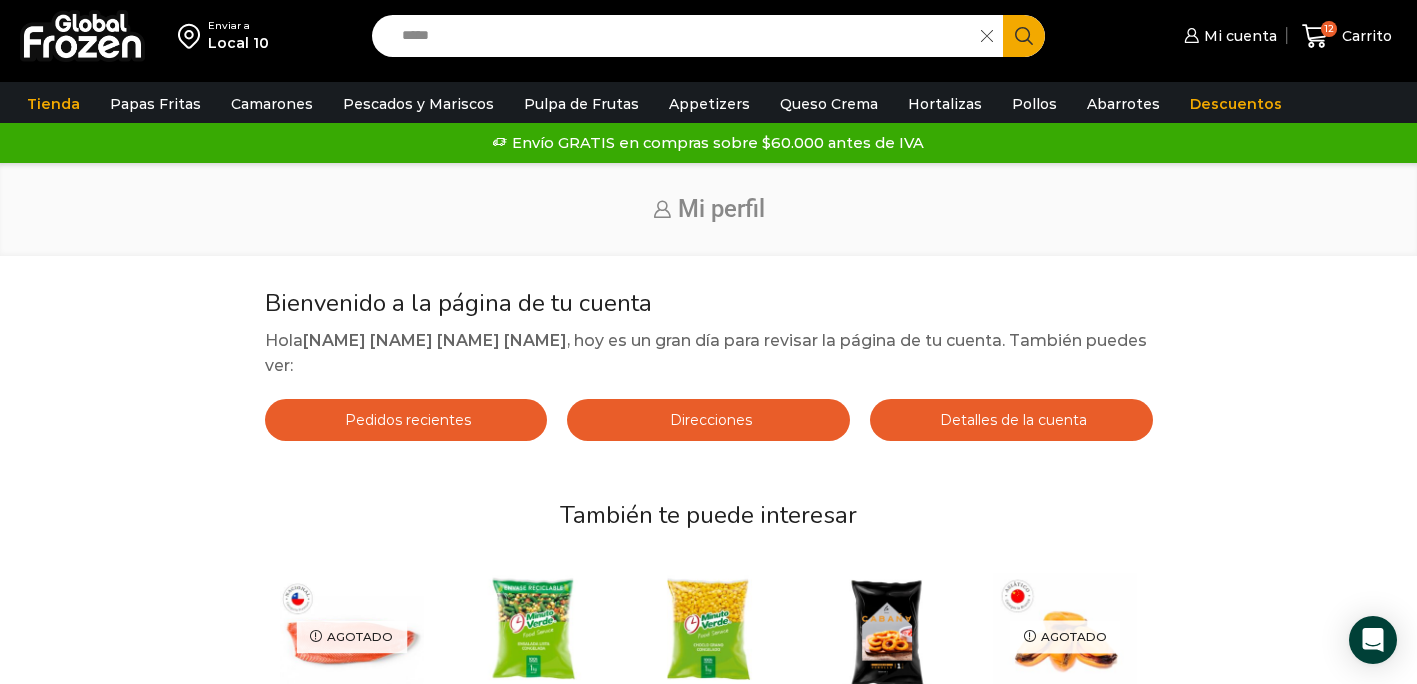 click 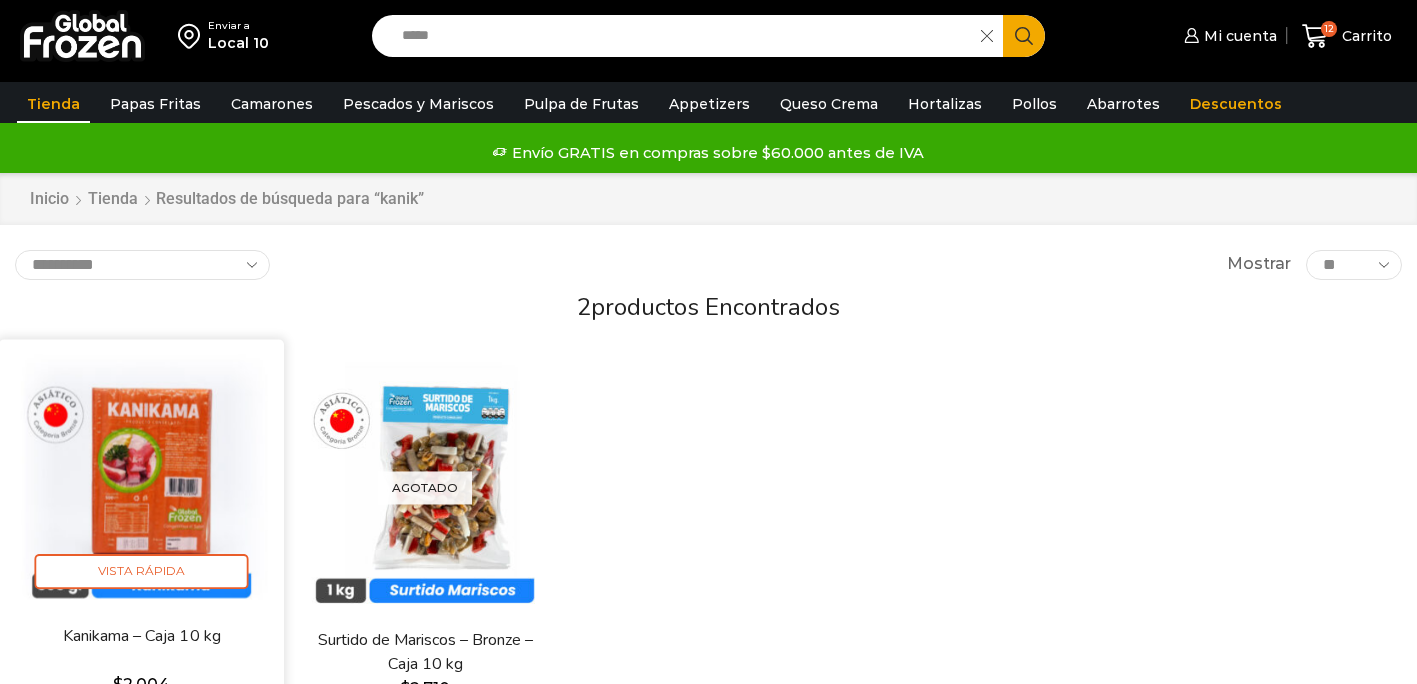 scroll, scrollTop: 77, scrollLeft: 0, axis: vertical 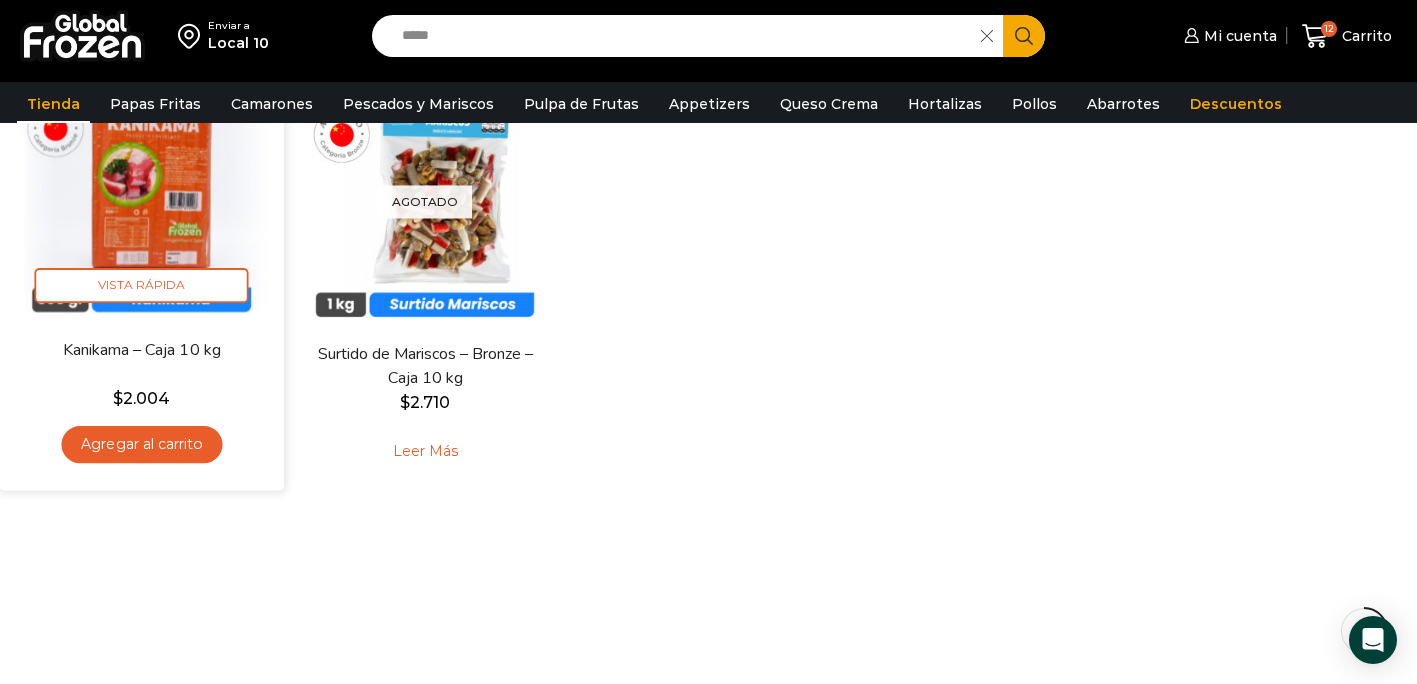 click on "Agregar al carrito" at bounding box center [141, 445] 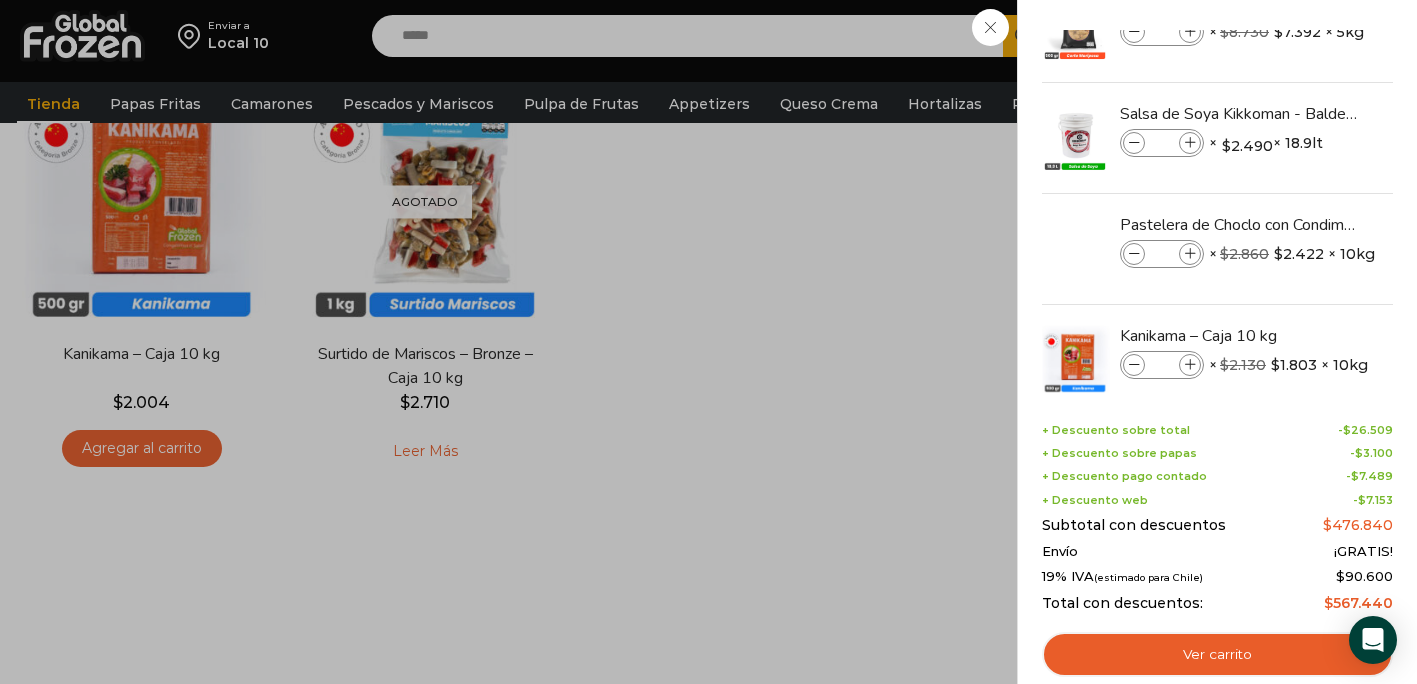 scroll, scrollTop: 538, scrollLeft: 0, axis: vertical 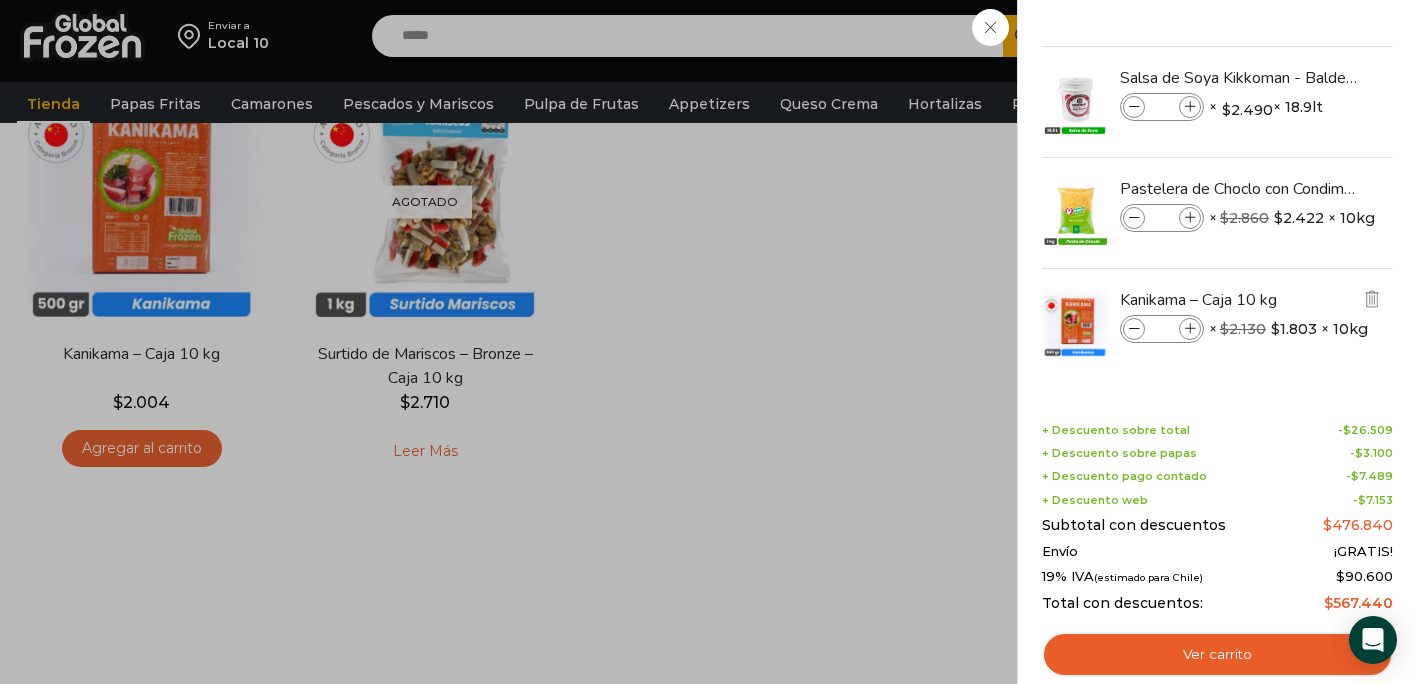 click at bounding box center (1190, 329) 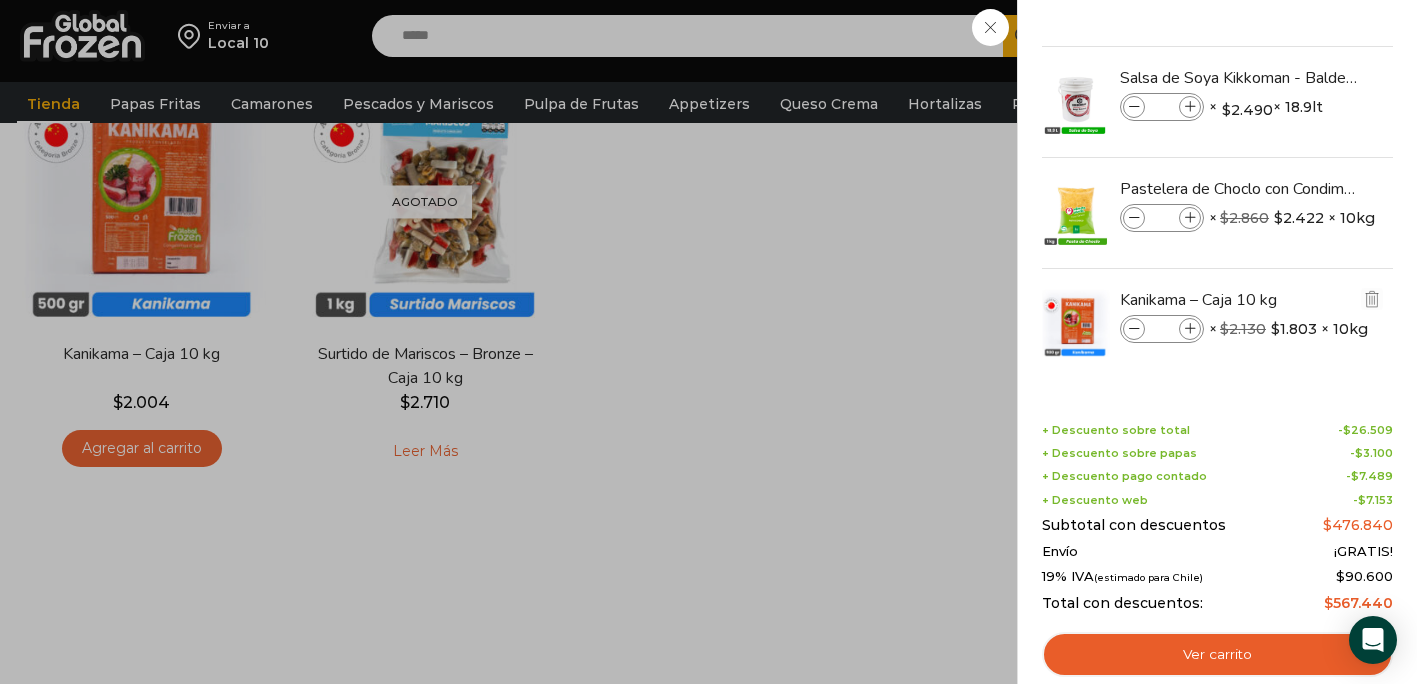 type on "*" 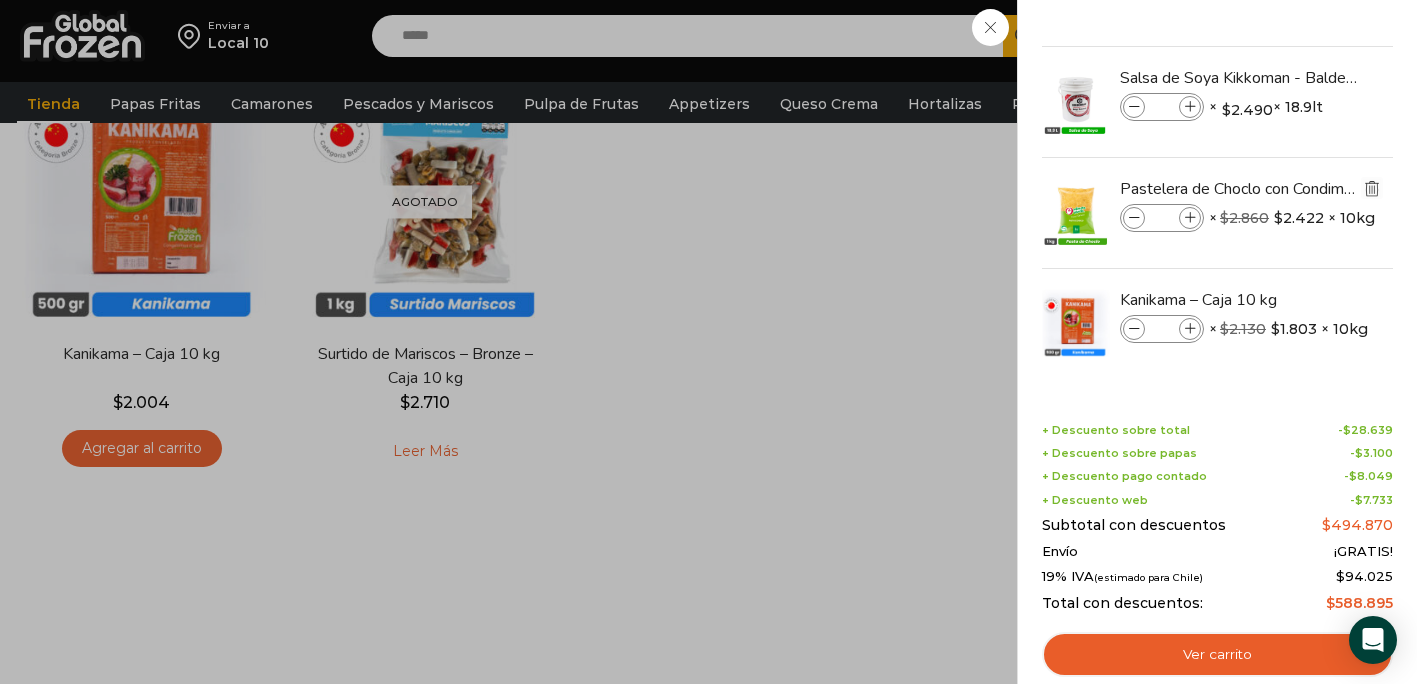 click at bounding box center (1372, 188) 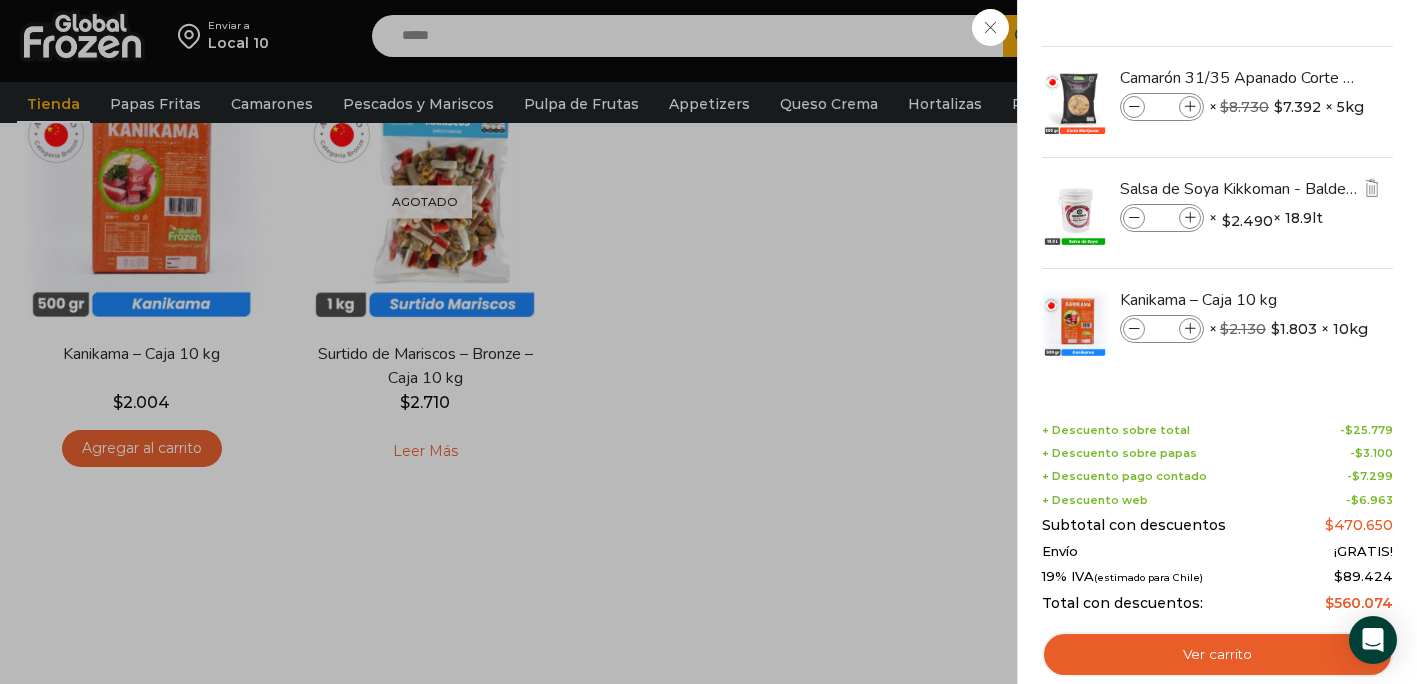 click at bounding box center [1190, 218] 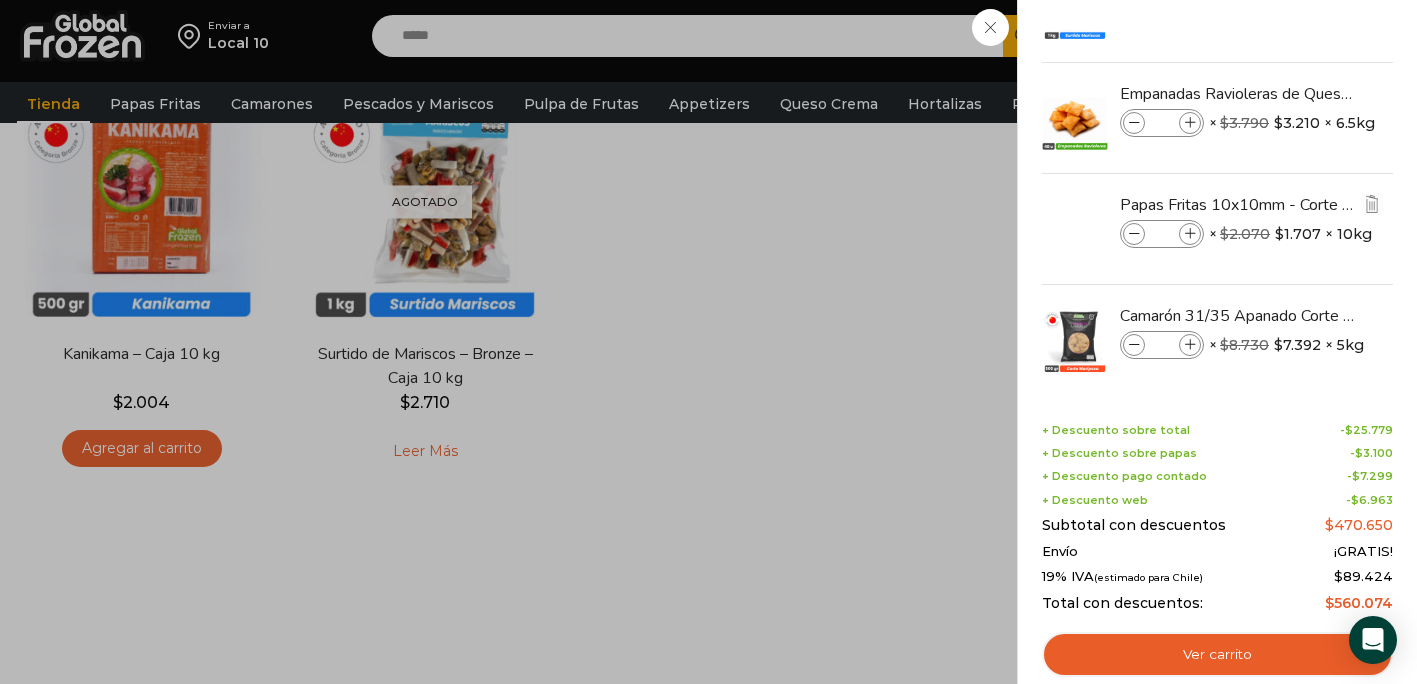 scroll, scrollTop: 427, scrollLeft: 0, axis: vertical 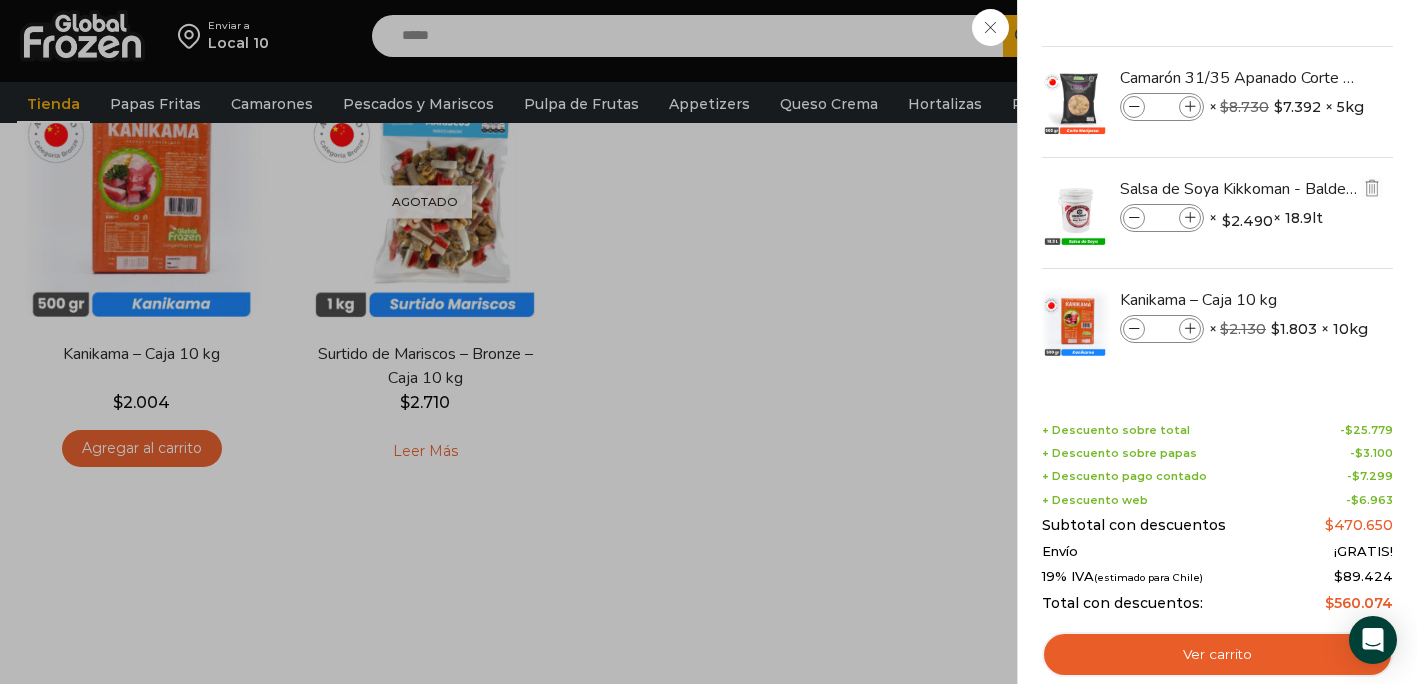 click at bounding box center [1190, 218] 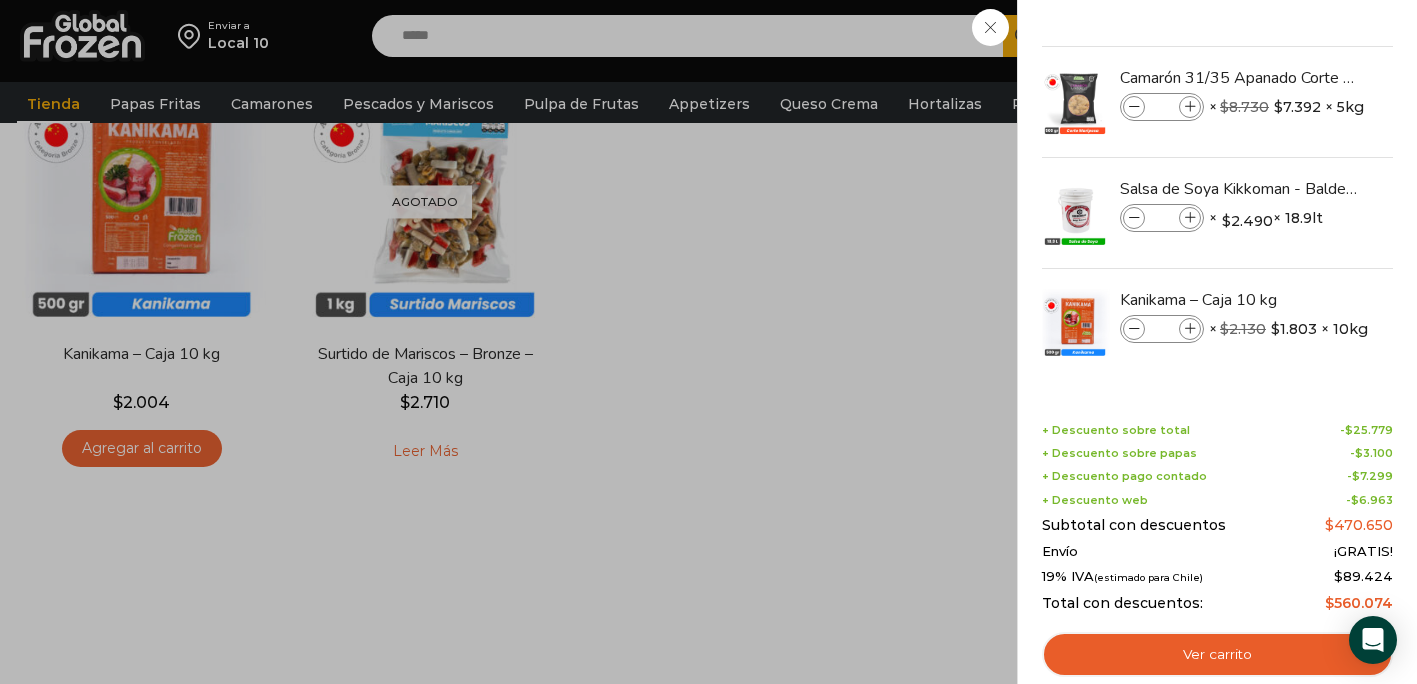 click at bounding box center (1190, 218) 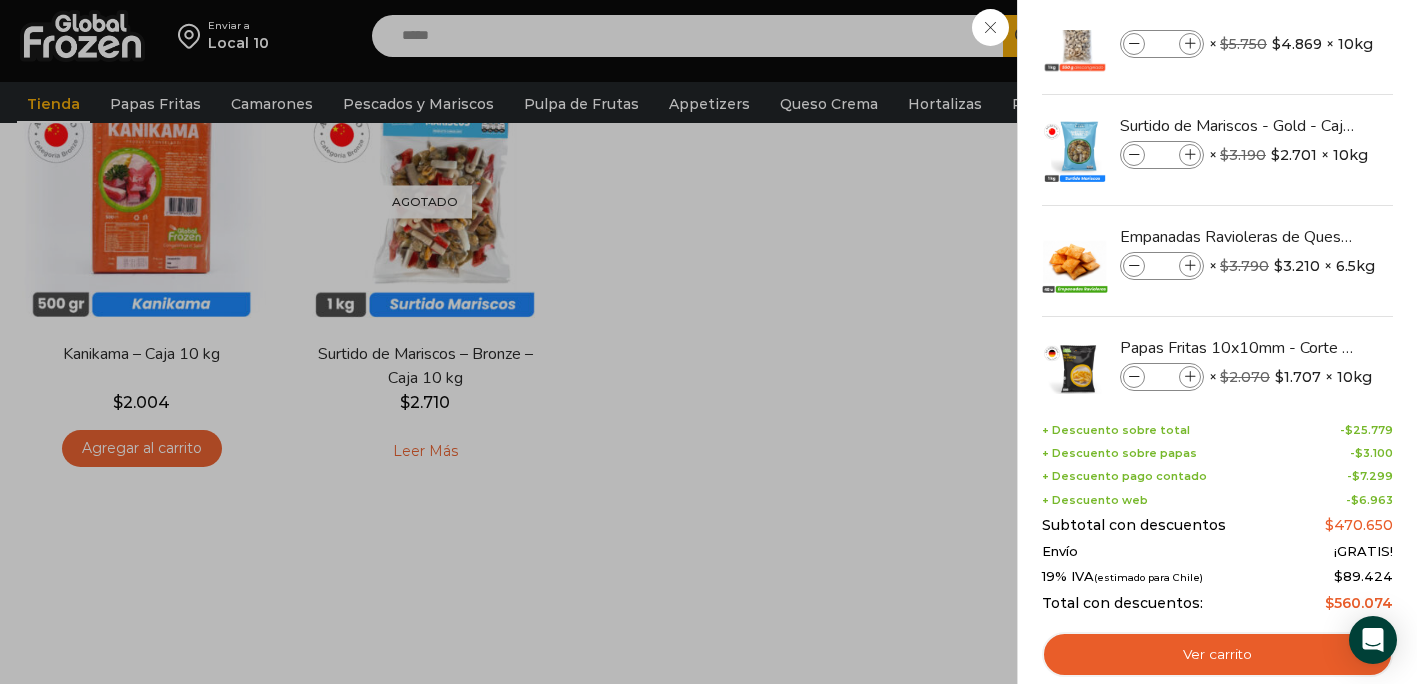 scroll, scrollTop: 0, scrollLeft: 0, axis: both 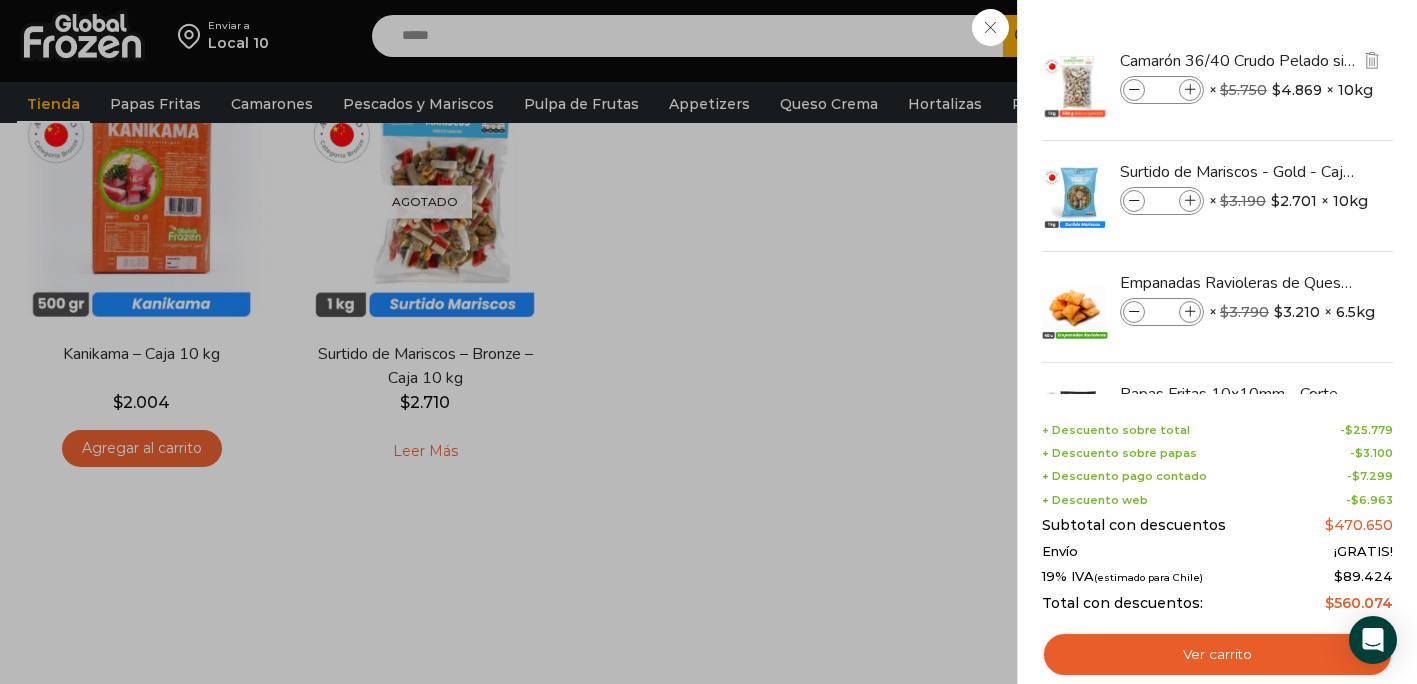 click at bounding box center [1190, 90] 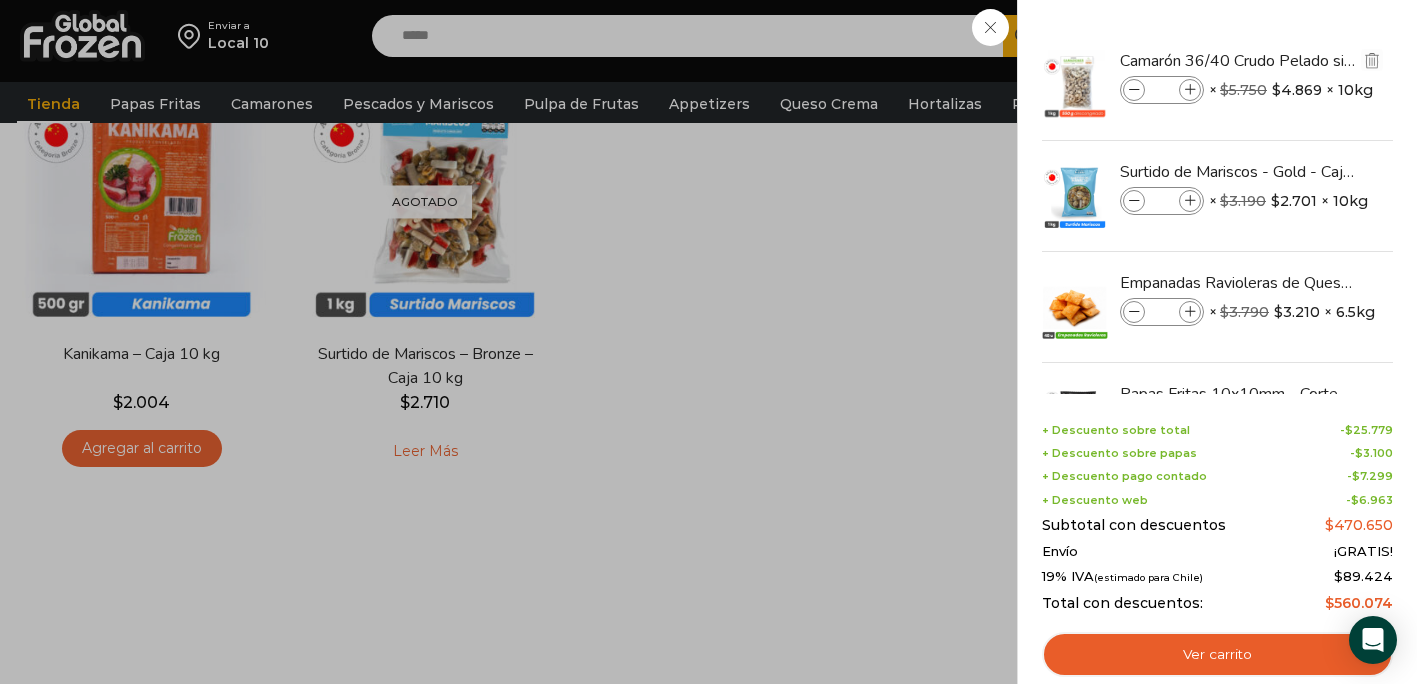 type on "*" 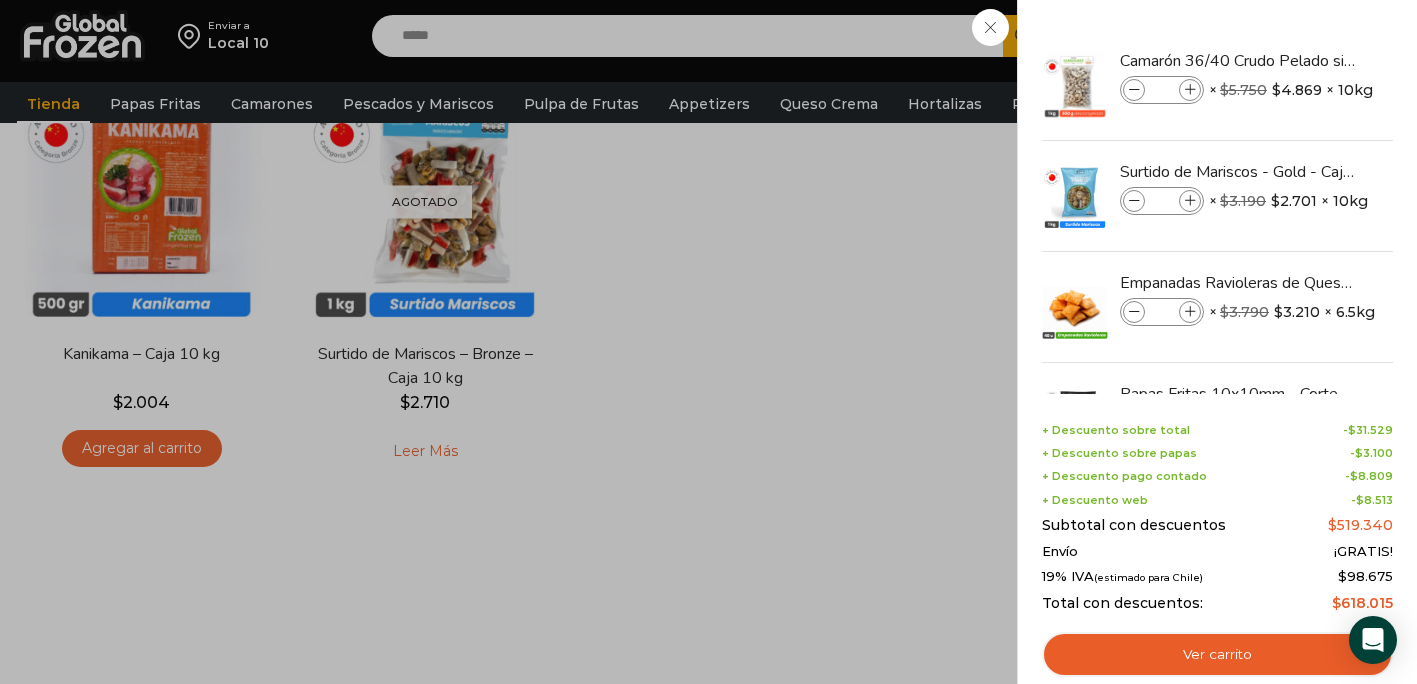 click at bounding box center [1190, 90] 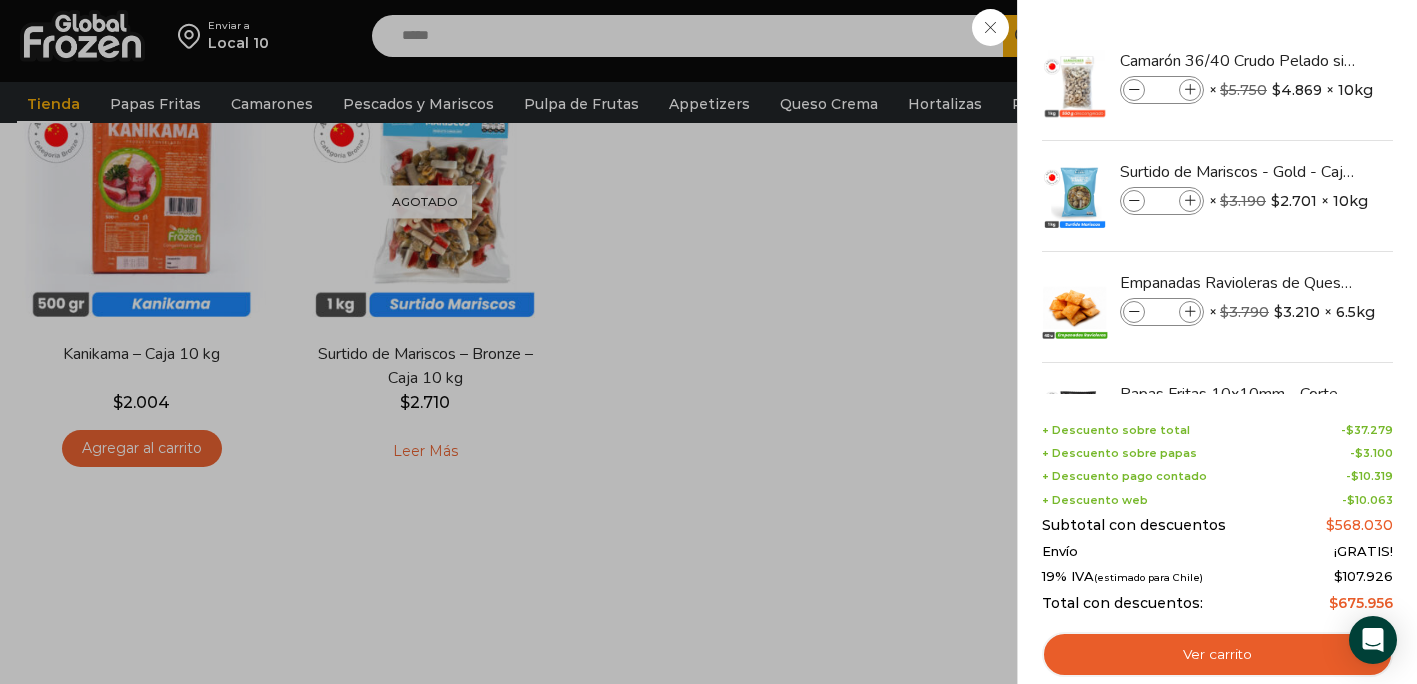 click at bounding box center [1190, 90] 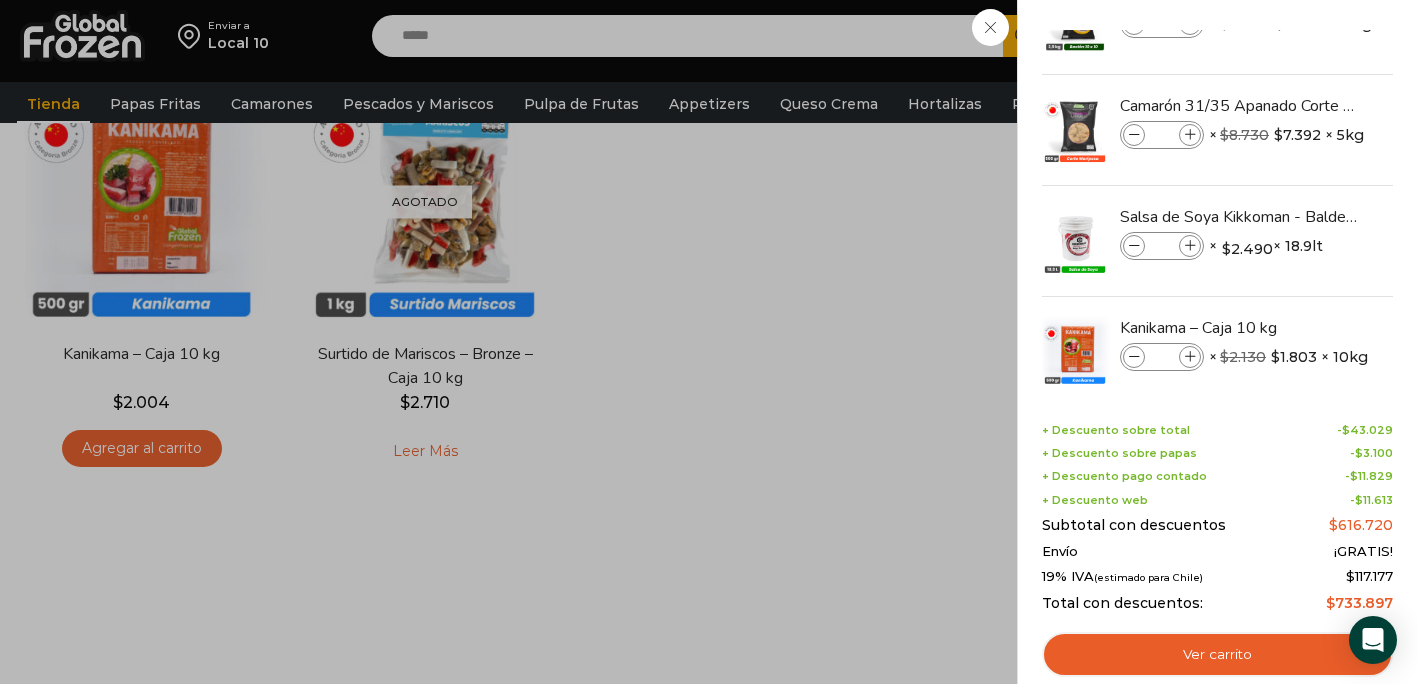 scroll, scrollTop: 427, scrollLeft: 0, axis: vertical 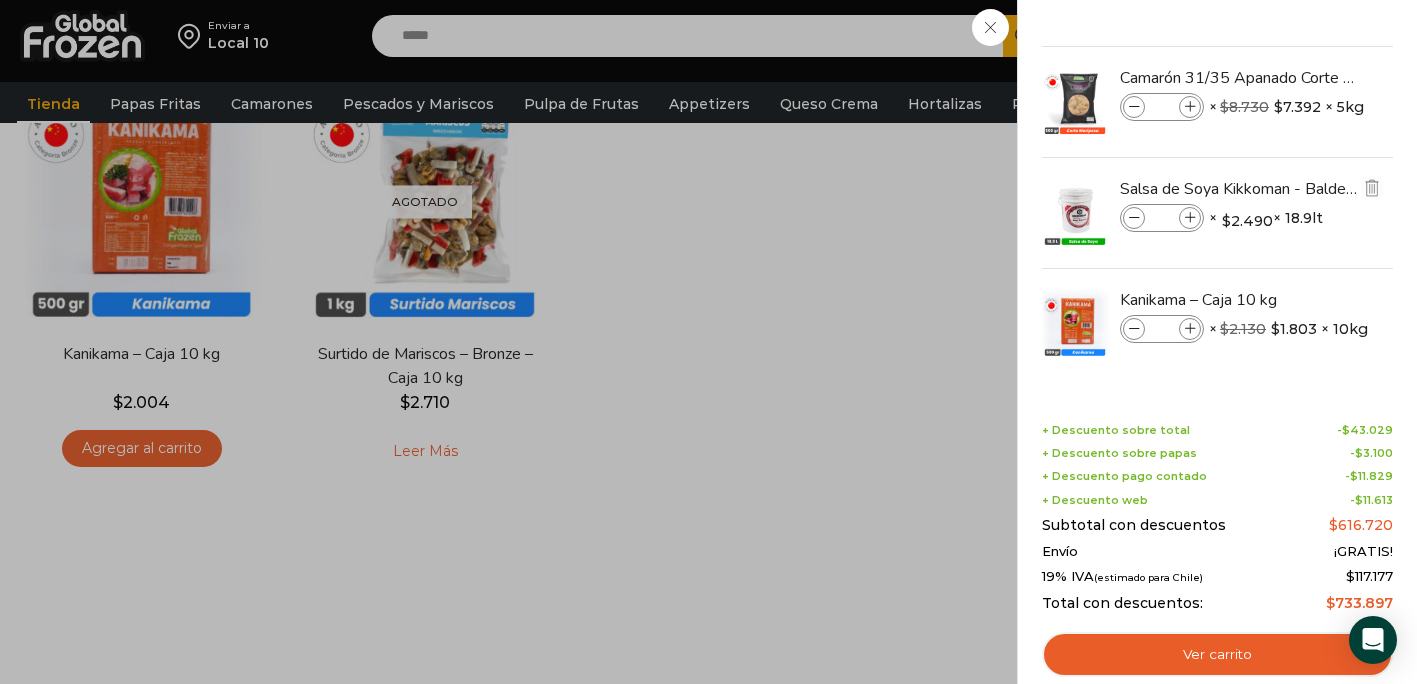 click on "*" at bounding box center (1162, 218) 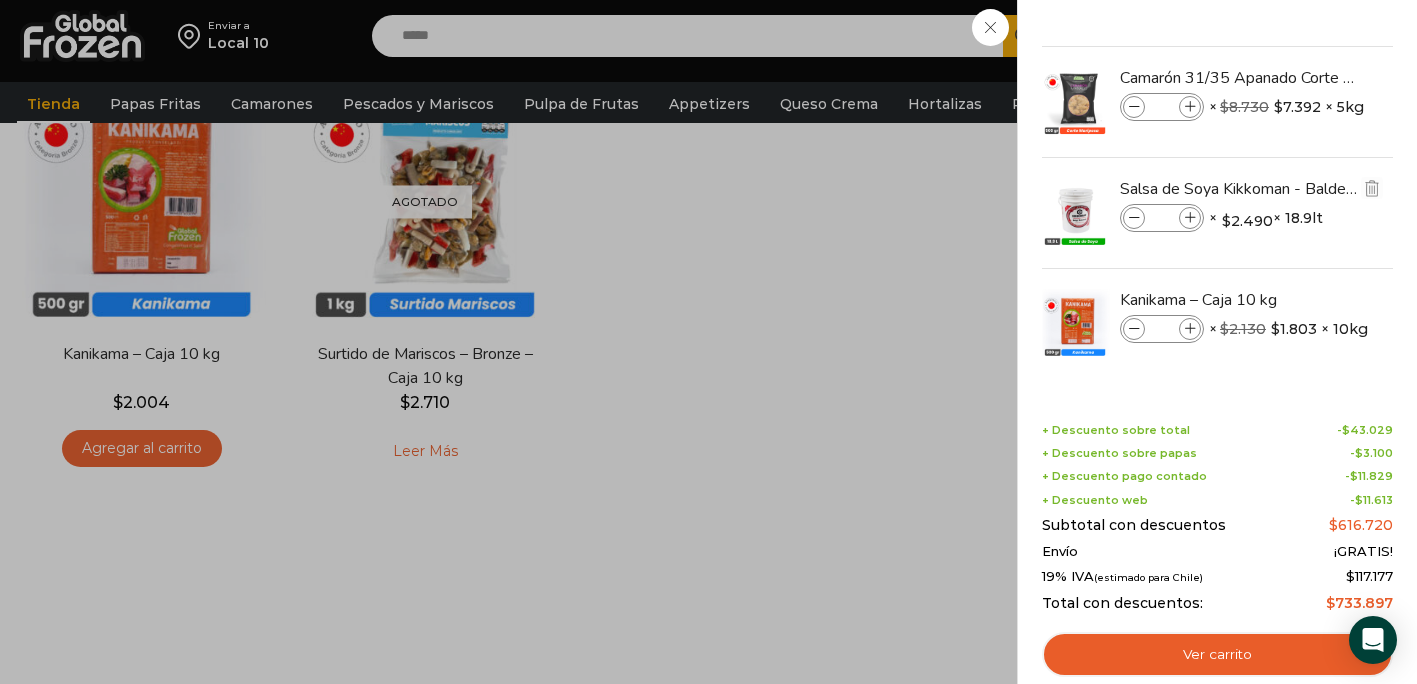 type on "**" 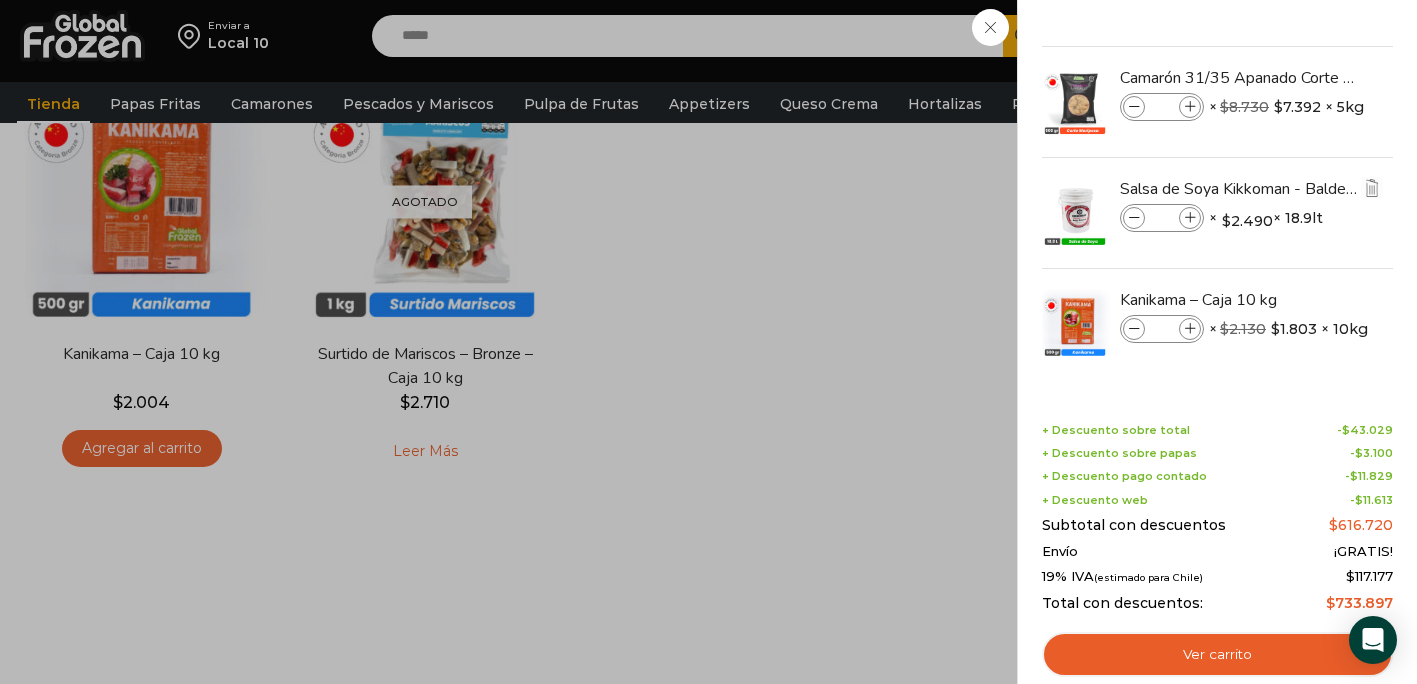 click on "Salsa de Soya Kikkoman - Balde 18.9 litros
Salsa de Soya Kikkoman - Balde 18.9 litros cantidad
**
×  $ 2.490  × 18.9lt 5 ×  $ 2.490  × 18.9lt
SKU:                                                 AB1002000" at bounding box center (1217, 213) 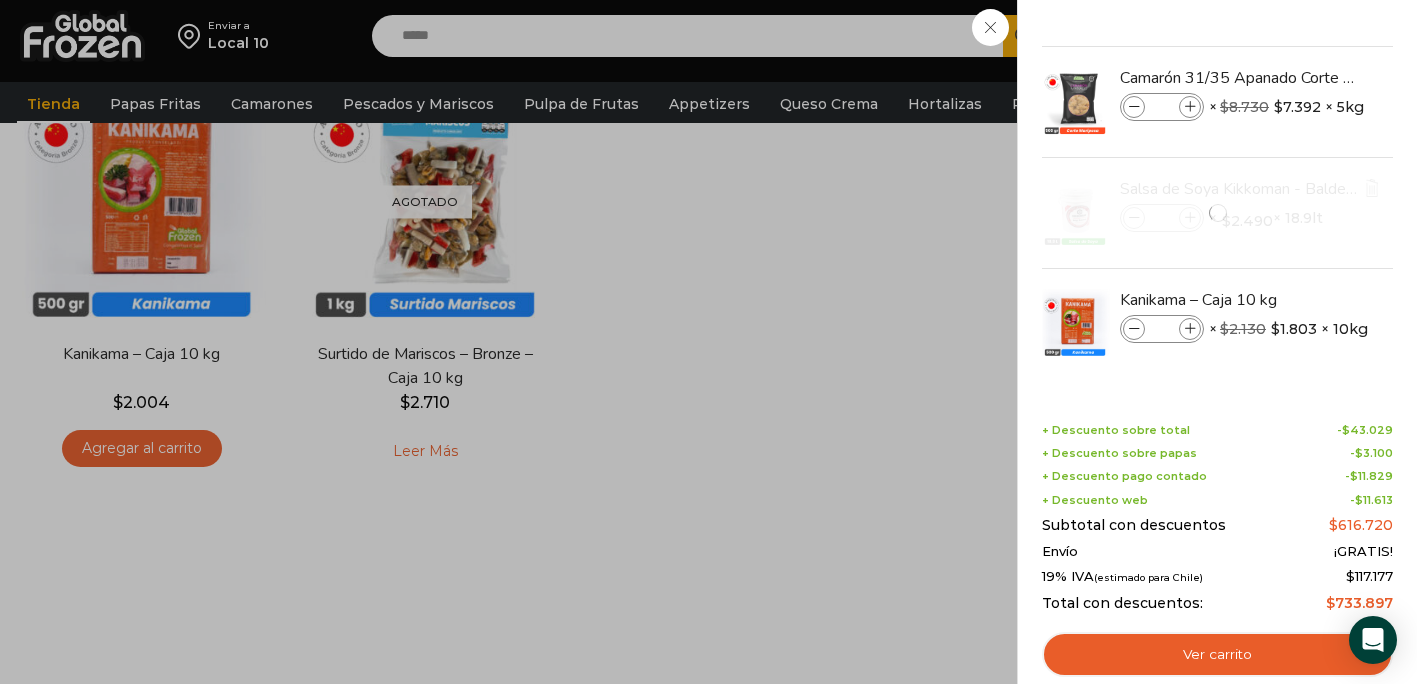 click at bounding box center [1217, 213] 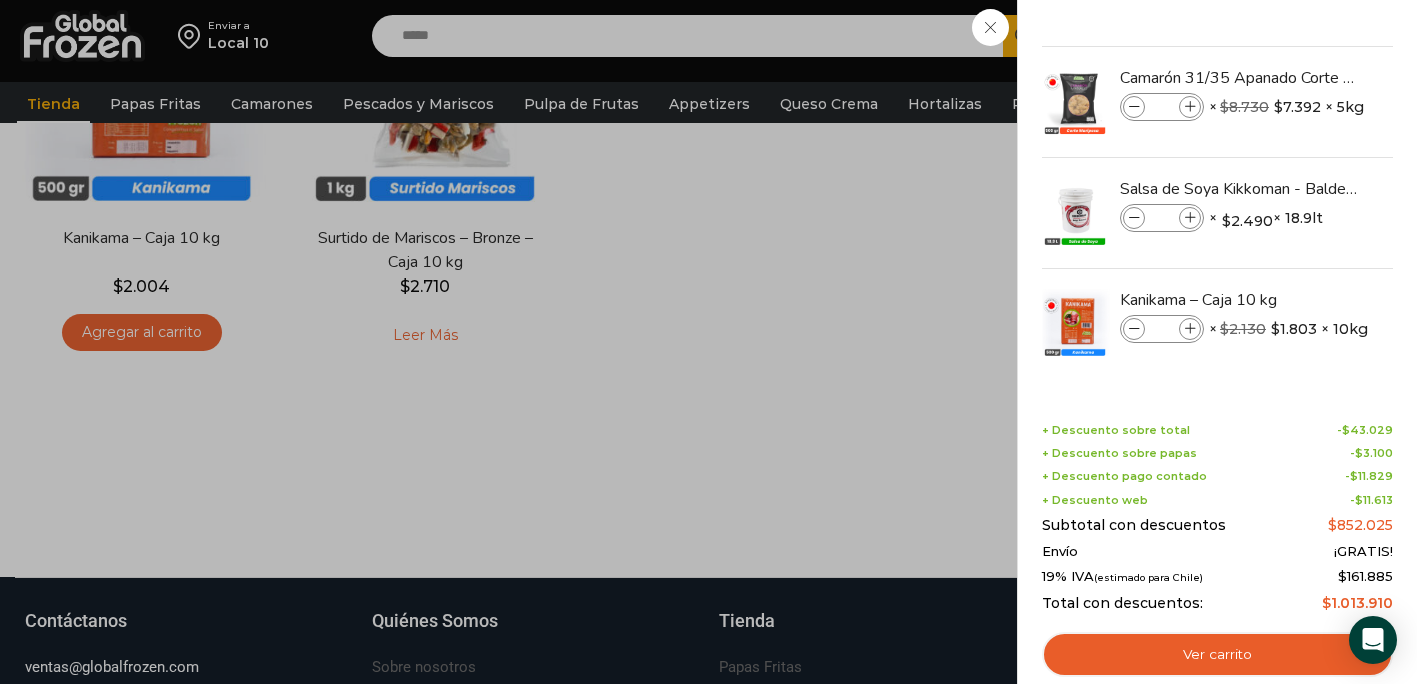 scroll, scrollTop: 464, scrollLeft: 0, axis: vertical 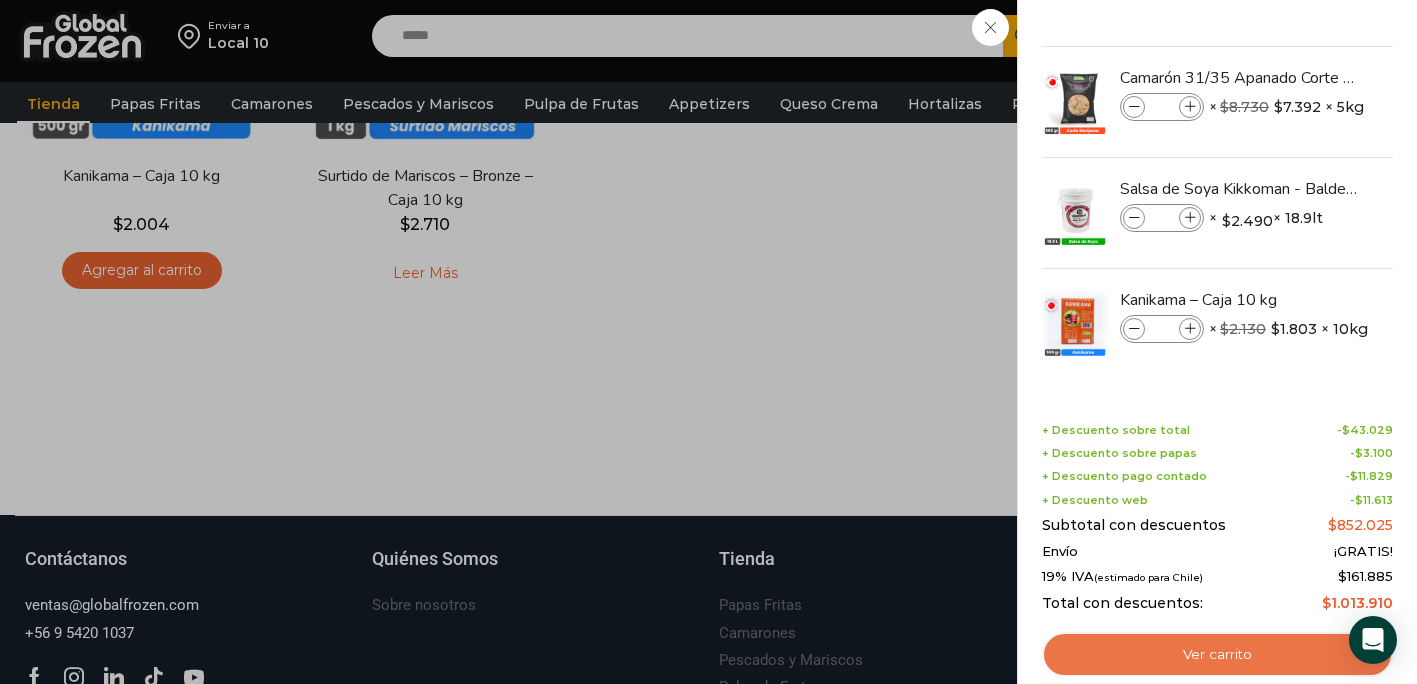 click on "Ver carrito" at bounding box center [1217, 655] 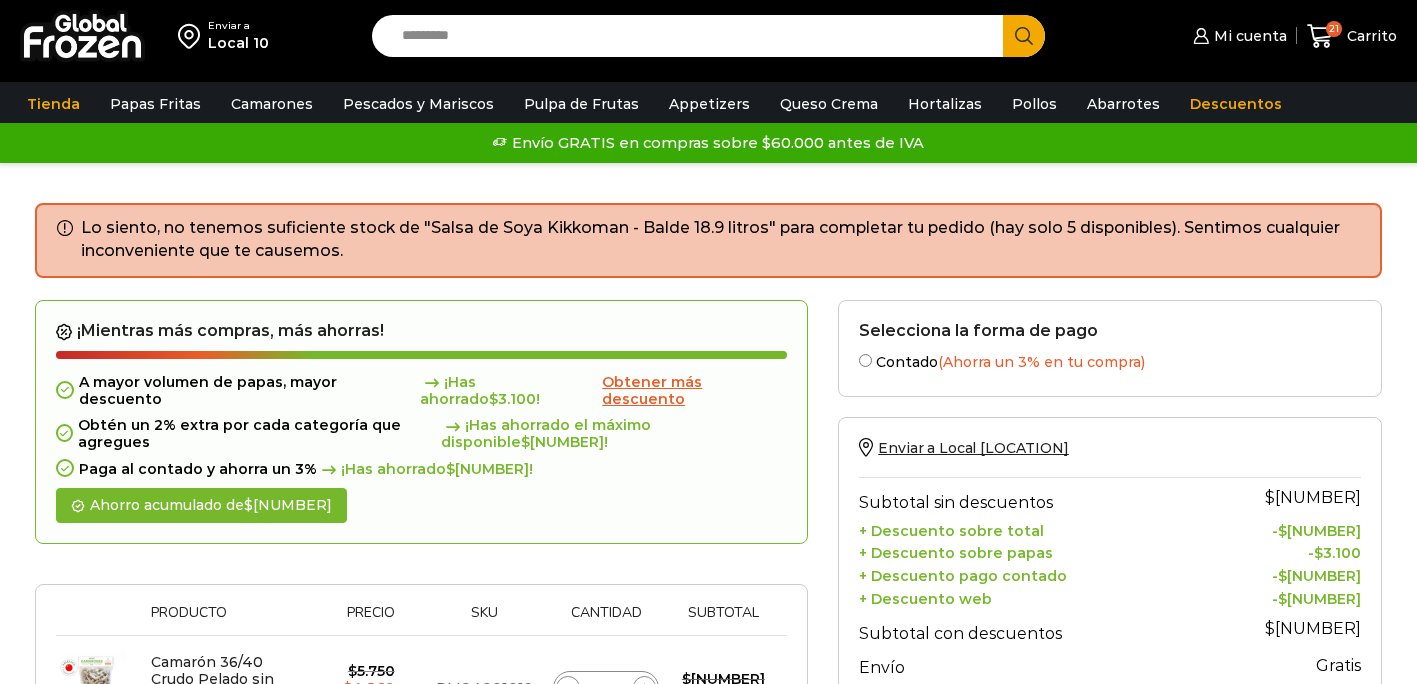 scroll, scrollTop: 0, scrollLeft: 0, axis: both 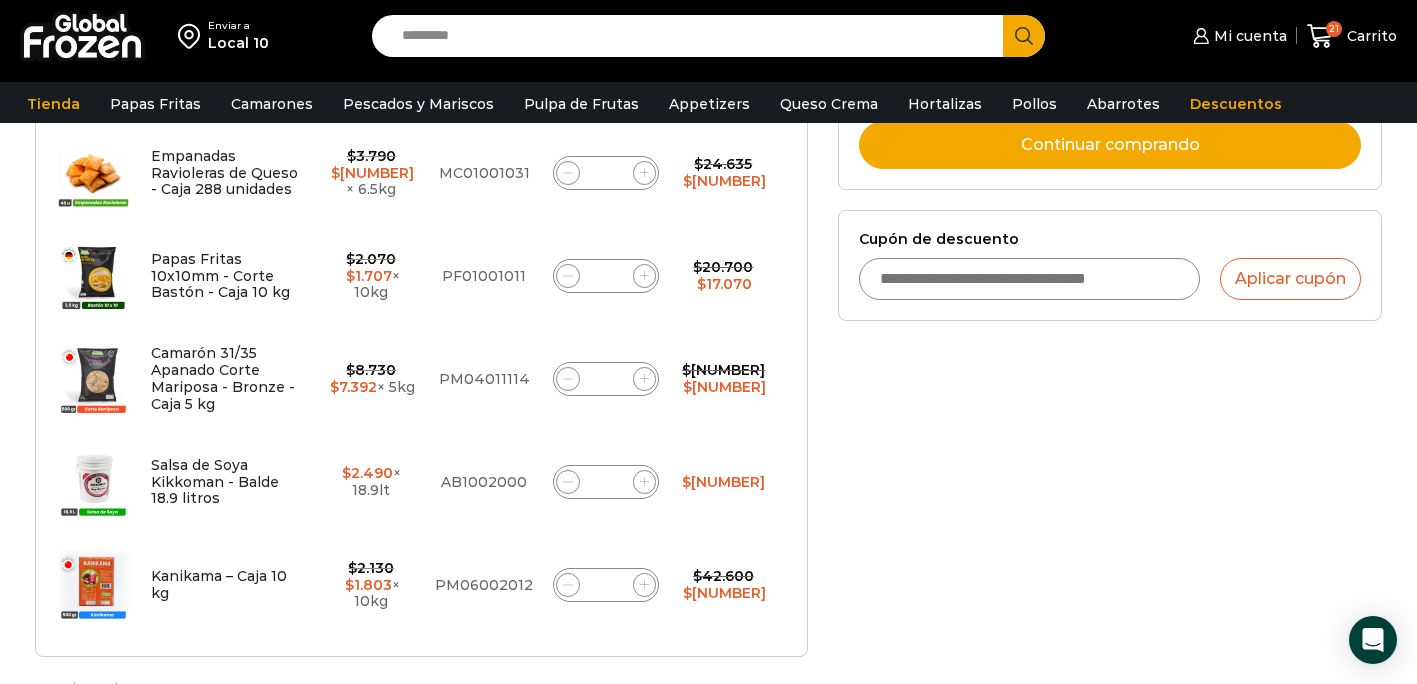 drag, startPoint x: 615, startPoint y: 464, endPoint x: 588, endPoint y: 464, distance: 27 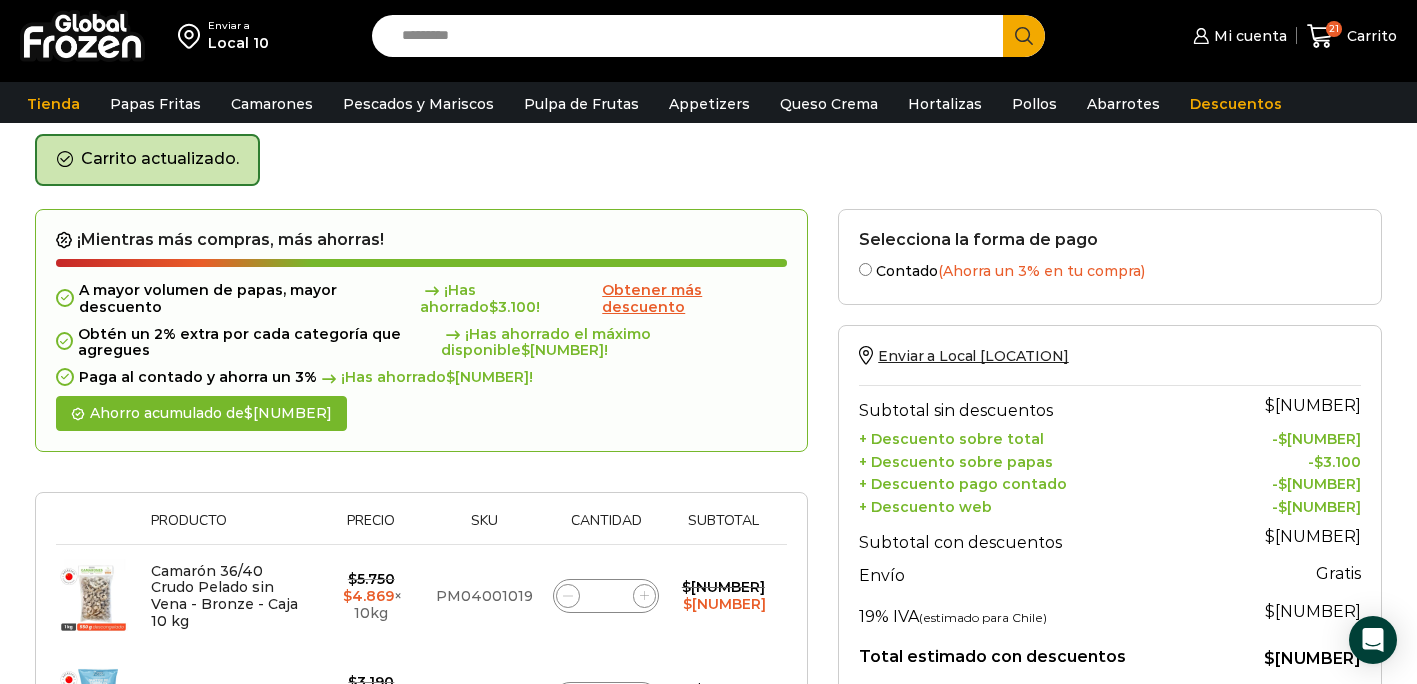 scroll, scrollTop: 0, scrollLeft: 0, axis: both 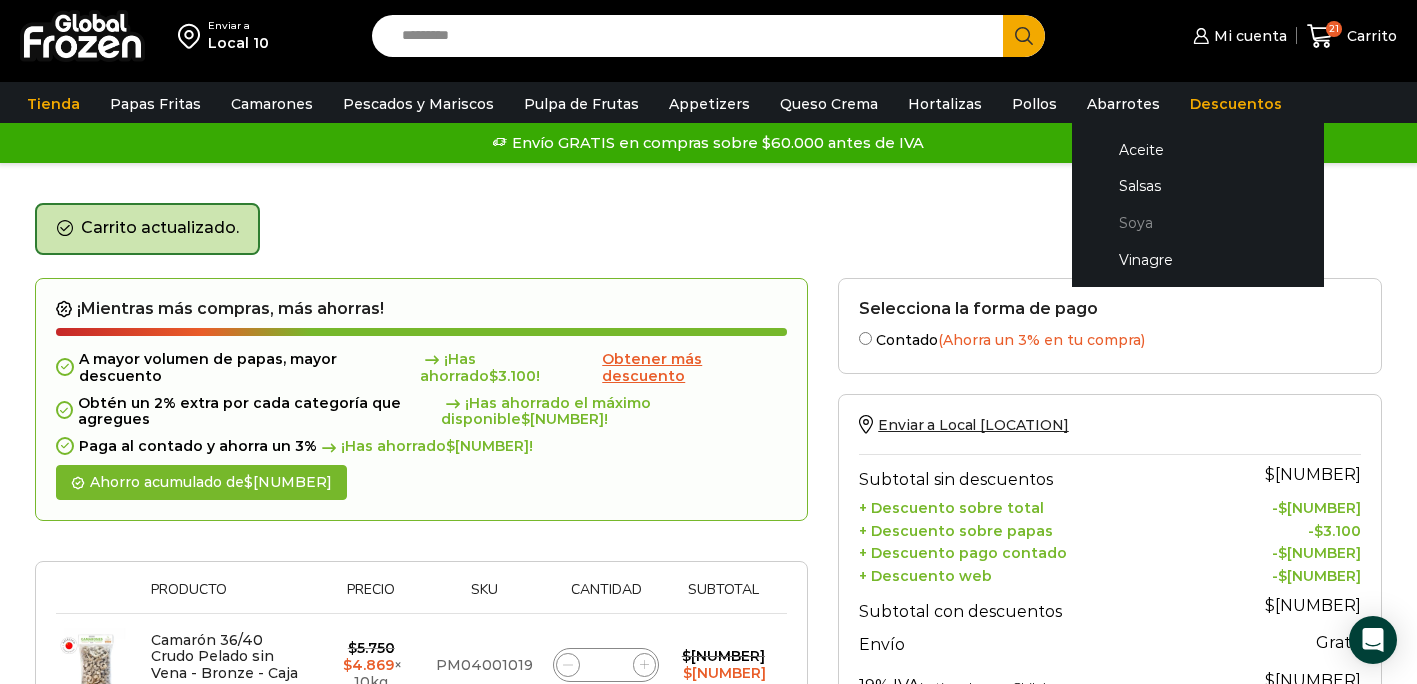 click on "Soya" at bounding box center (1198, 223) 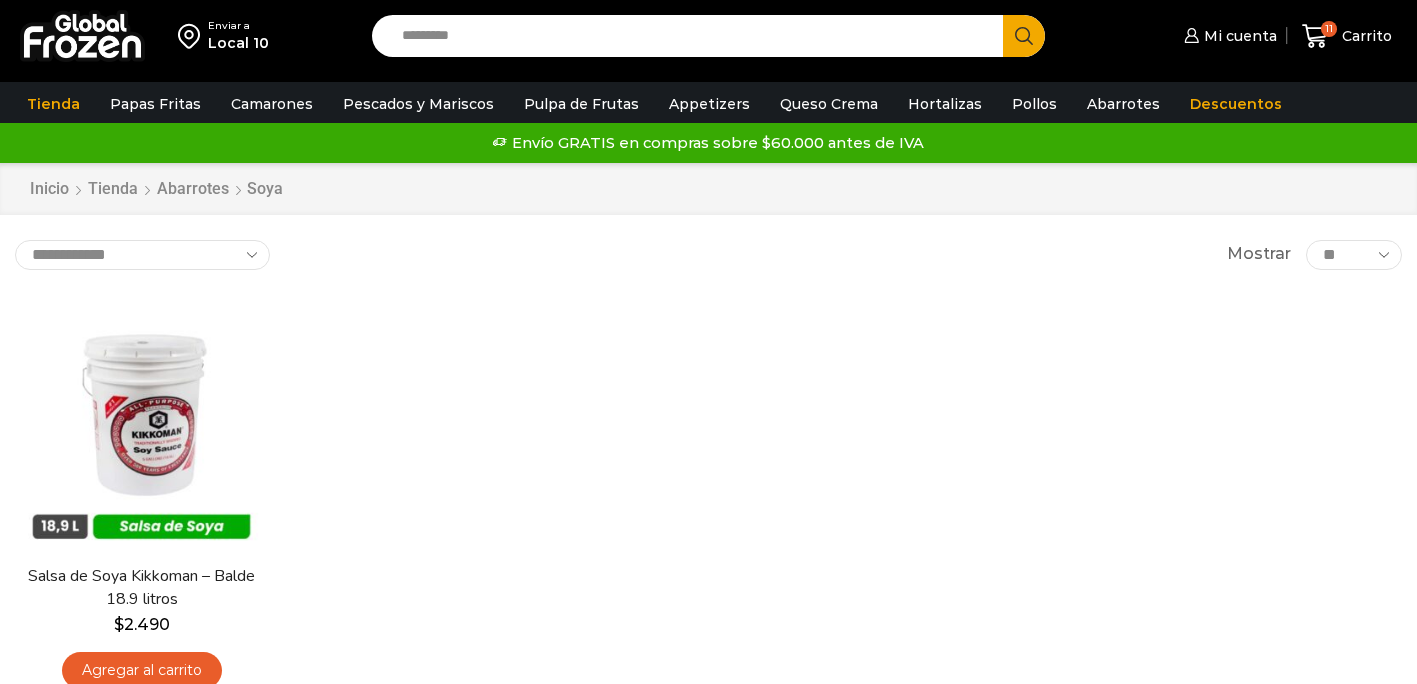 scroll, scrollTop: 0, scrollLeft: 0, axis: both 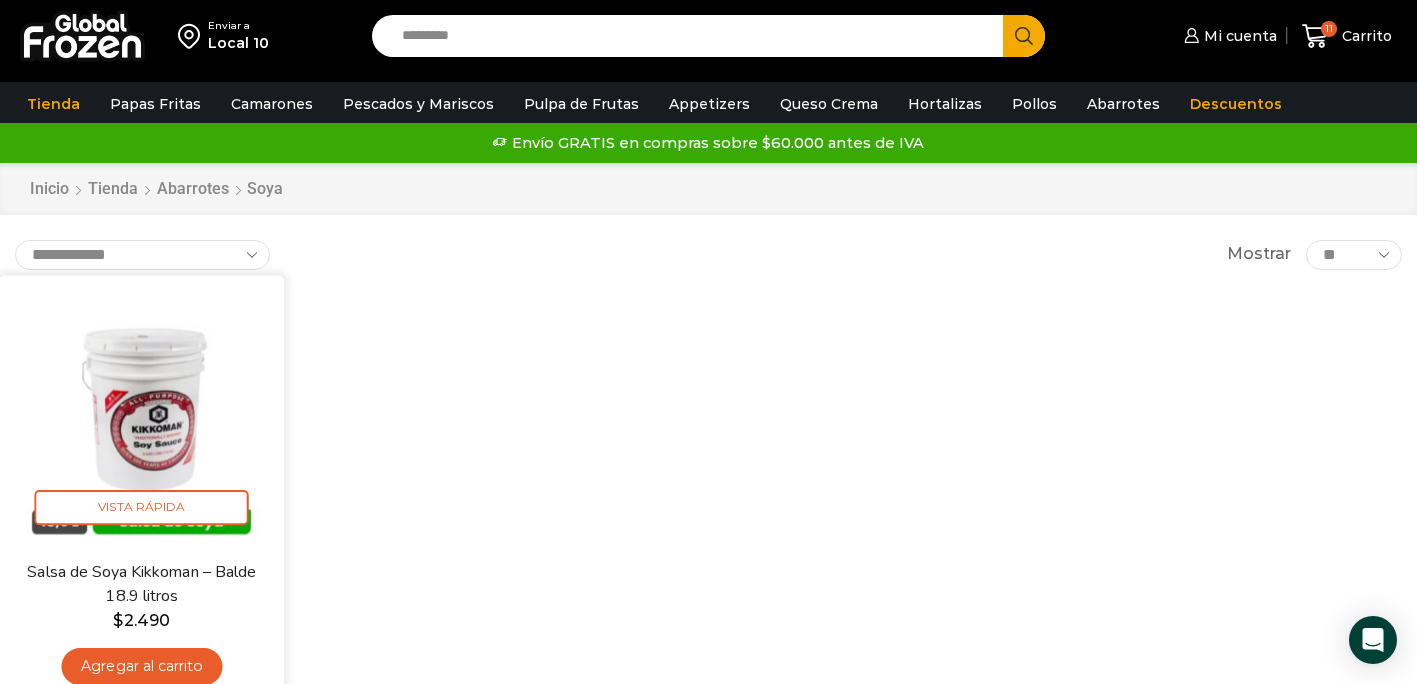 click on "Agregar al carrito" at bounding box center (141, 666) 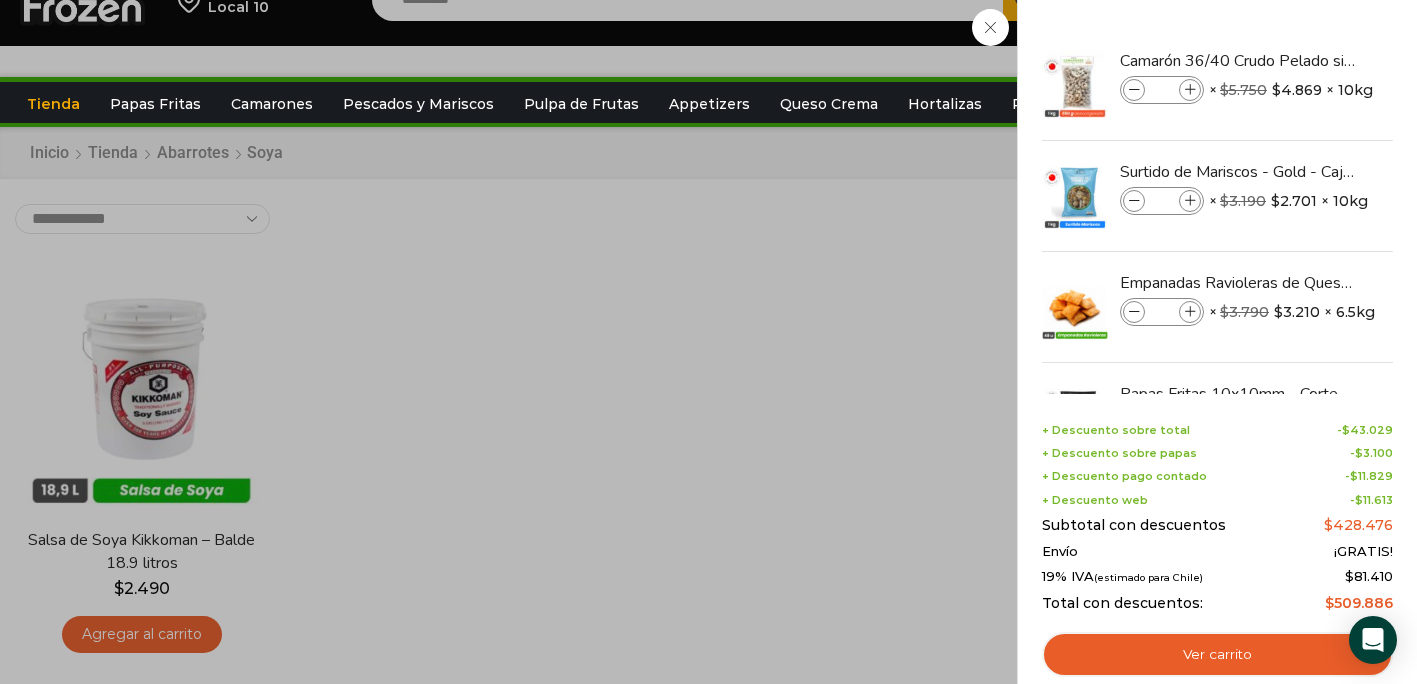 scroll, scrollTop: 42, scrollLeft: 0, axis: vertical 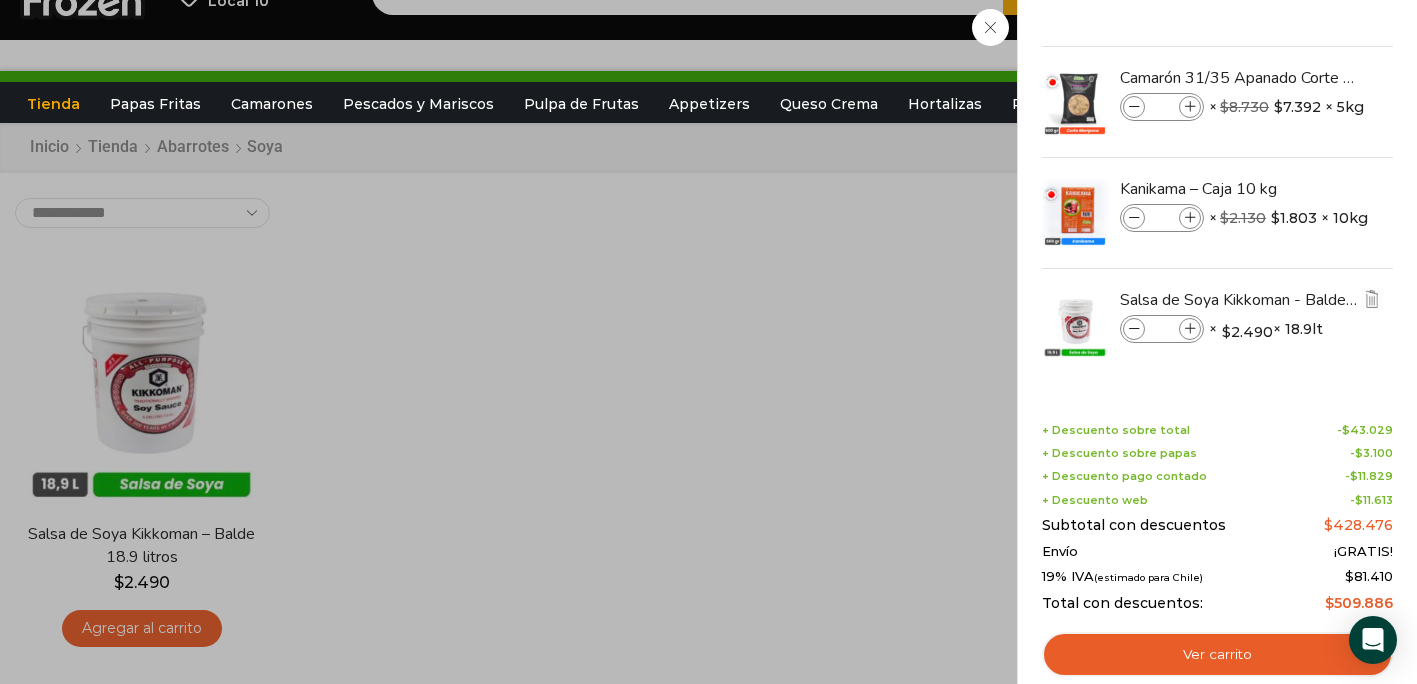 click at bounding box center (1190, 329) 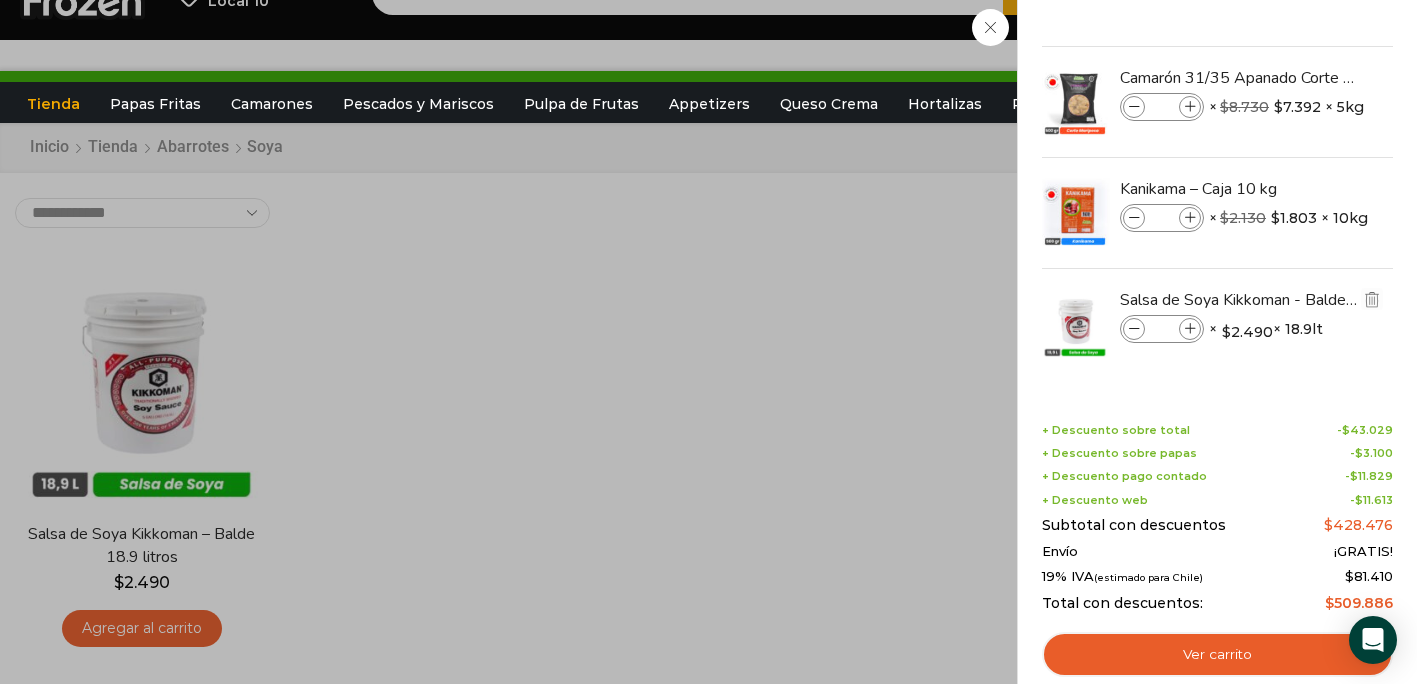 type on "*" 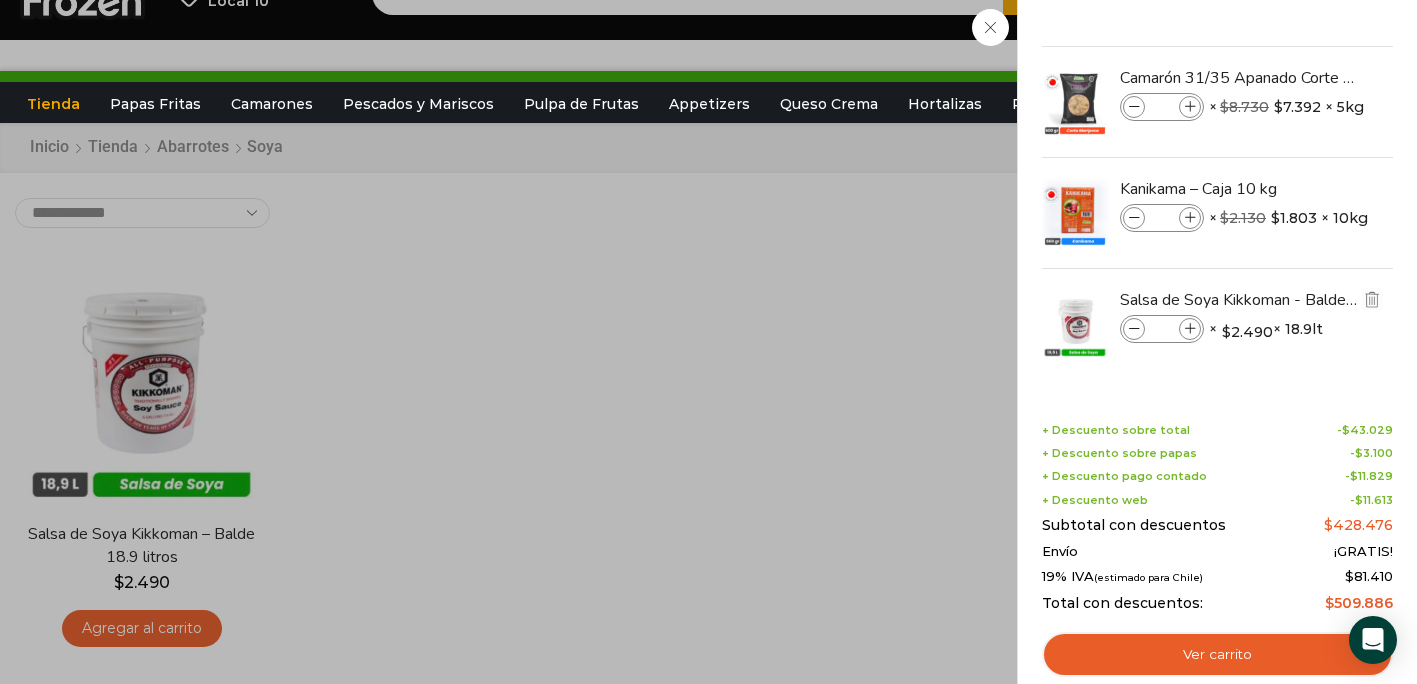 click on "Salsa de Soya Kikkoman - Balde 18.9 litros
Salsa de Soya Kikkoman - Balde 18.9 litros cantidad
*
×  $ 2.490  × 18.9lt 1 ×  $ 2.490  × 18.9lt
SKU:                                                 AB1002000" at bounding box center [1217, 324] 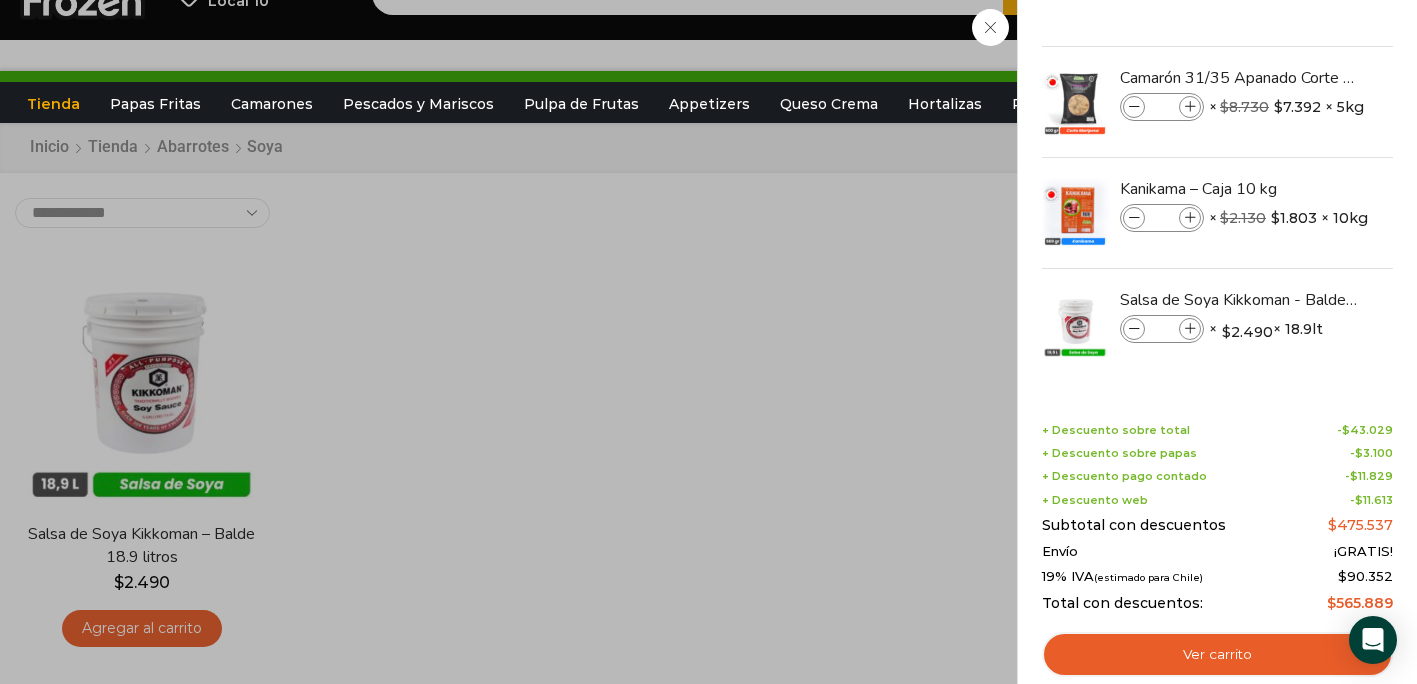 click at bounding box center (1190, 329) 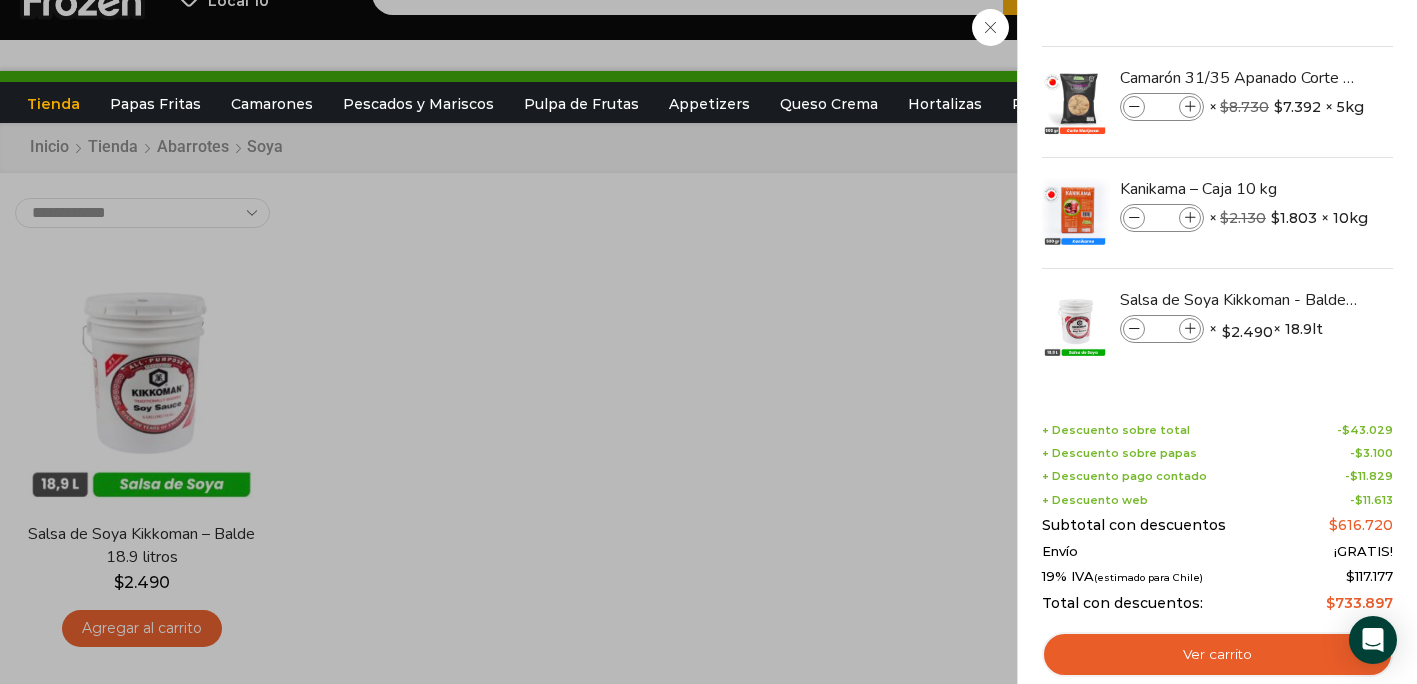 click at bounding box center [1190, 329] 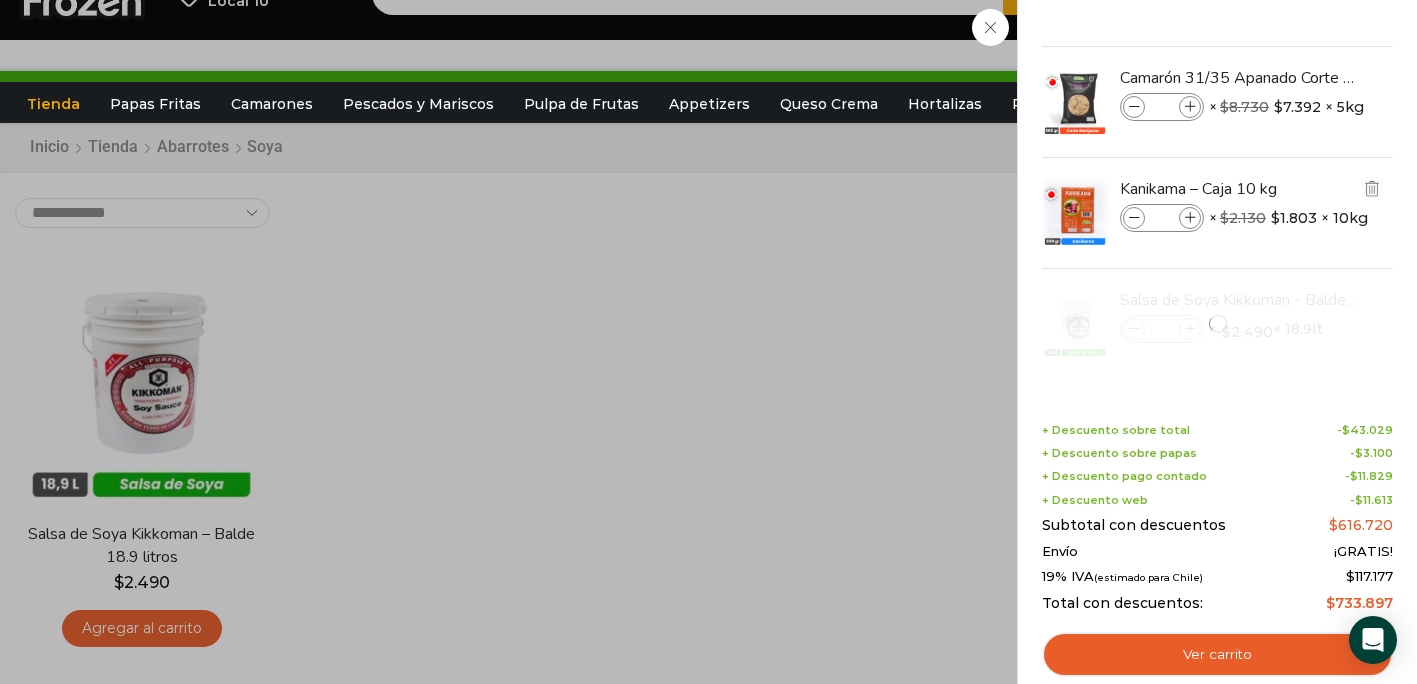 scroll, scrollTop: 60, scrollLeft: 0, axis: vertical 